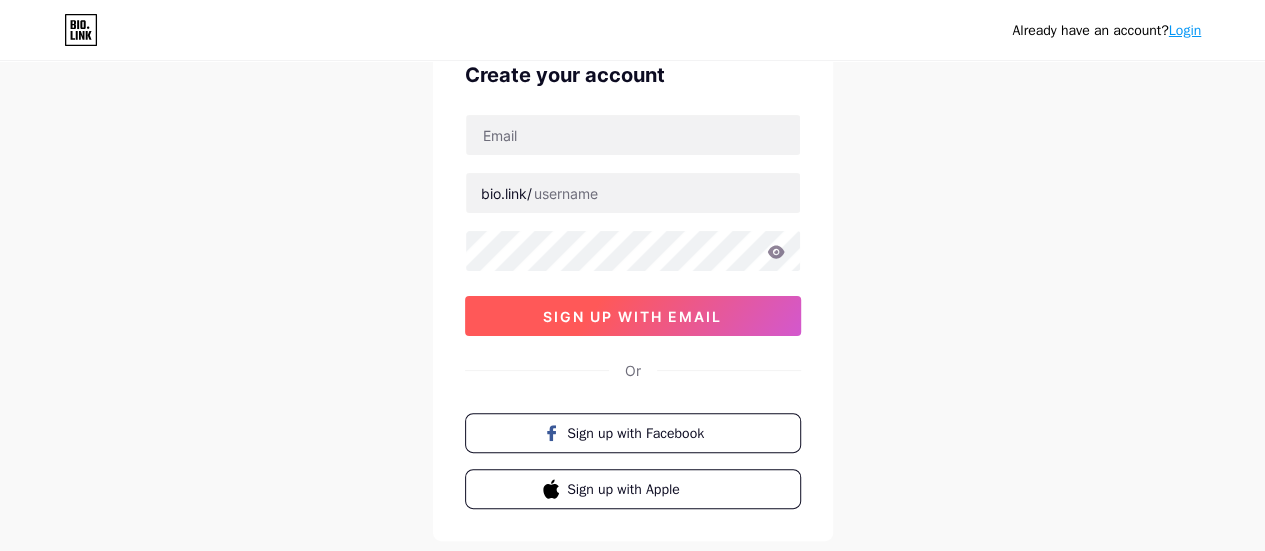 scroll, scrollTop: 0, scrollLeft: 0, axis: both 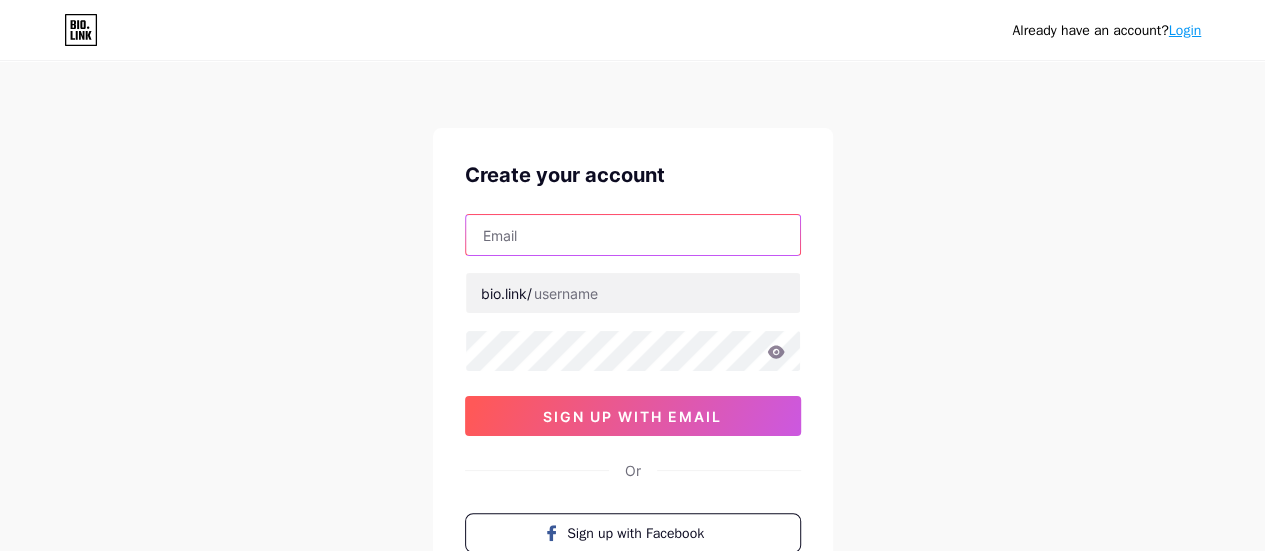 click at bounding box center [633, 235] 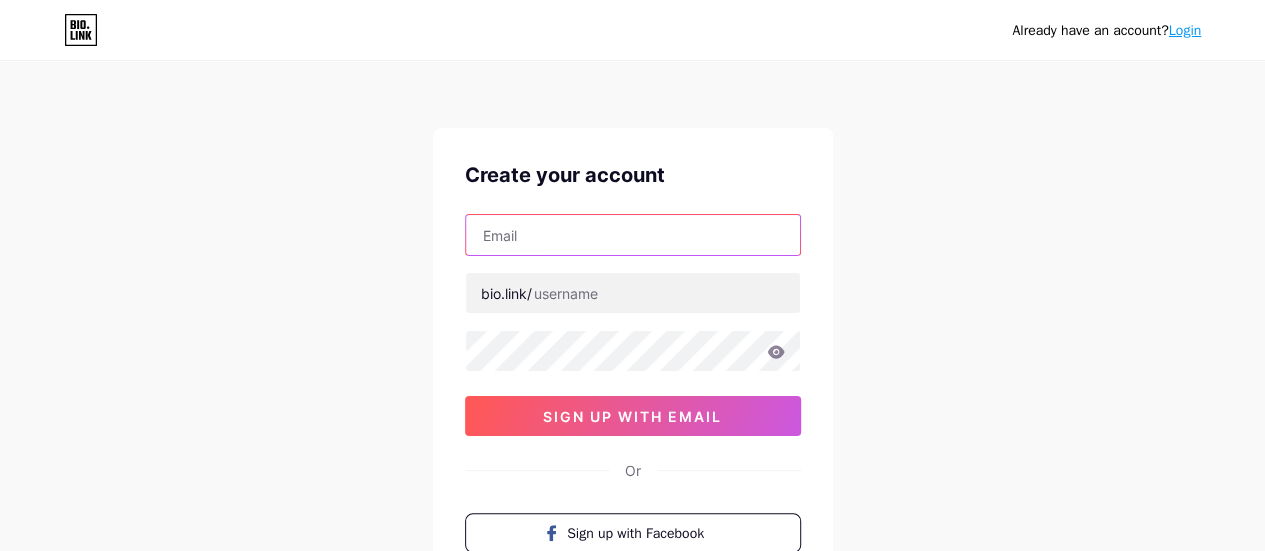 type on "[EMAIL]" 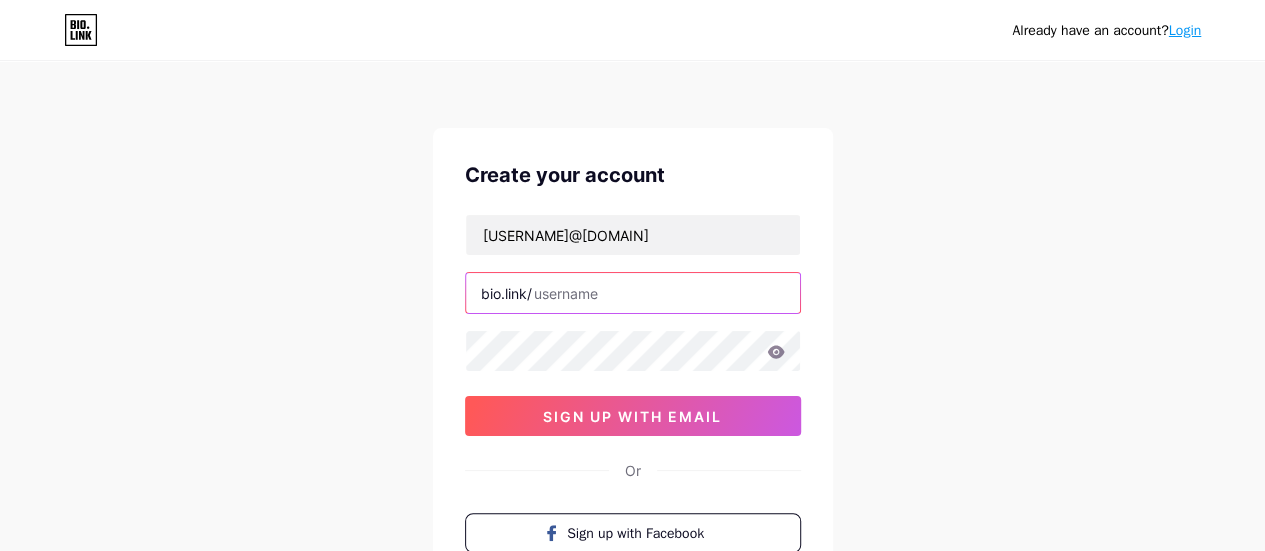 click at bounding box center [633, 293] 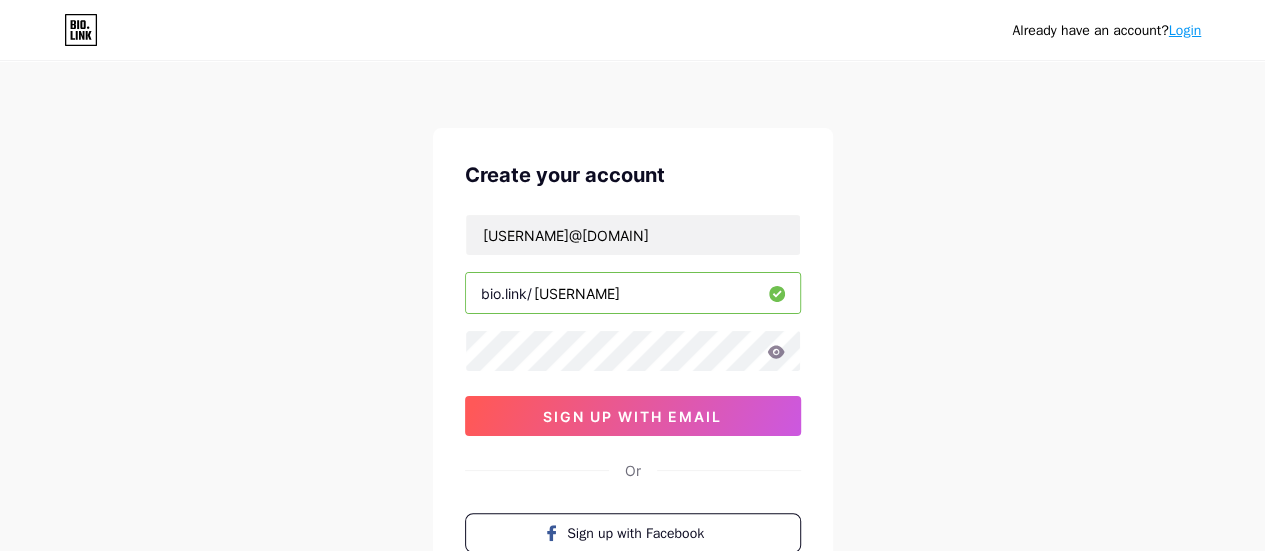 type on "[NAME]" 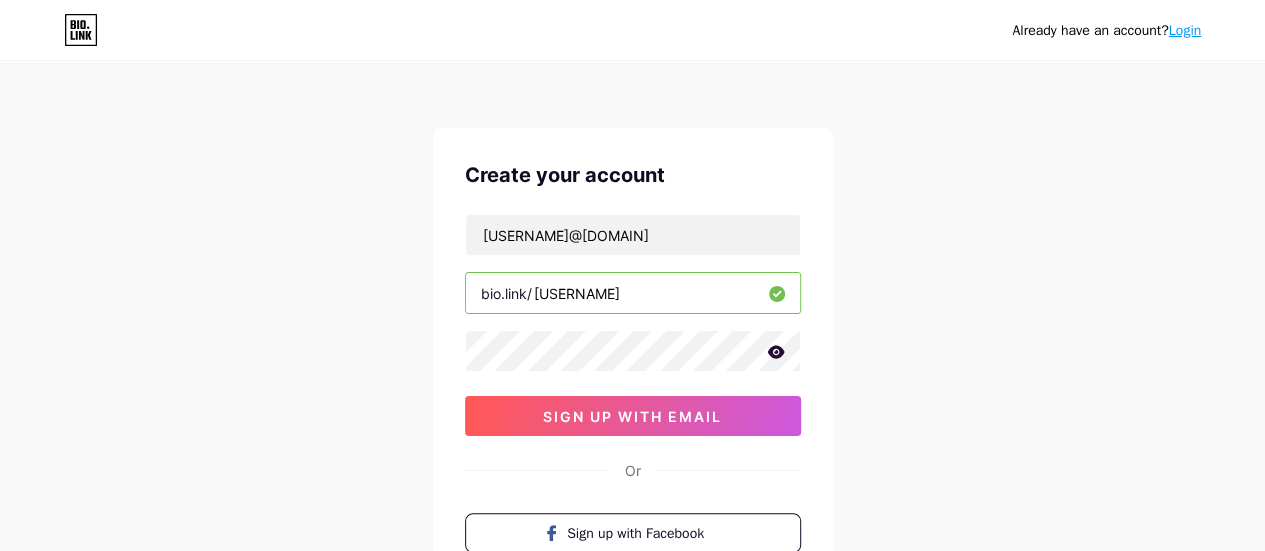 click 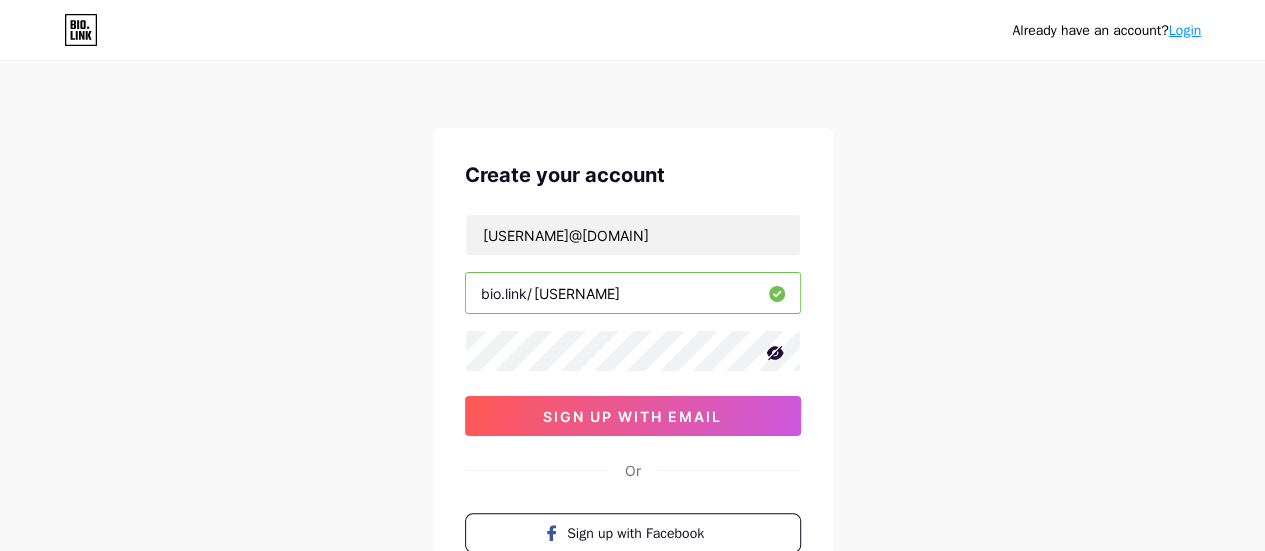 click 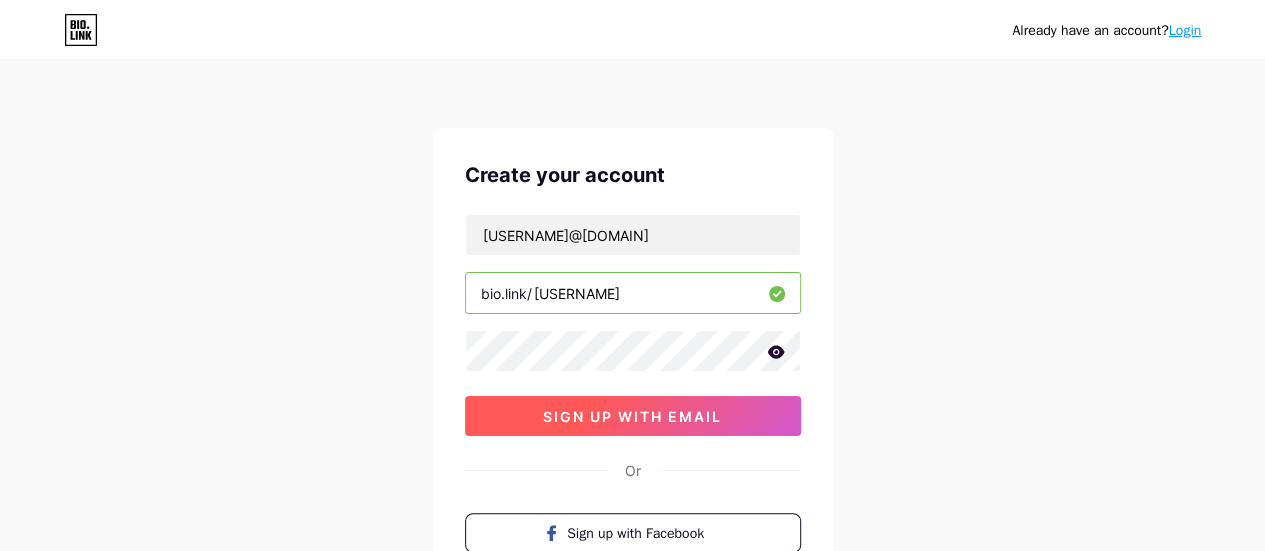 click on "sign up with email" at bounding box center [632, 416] 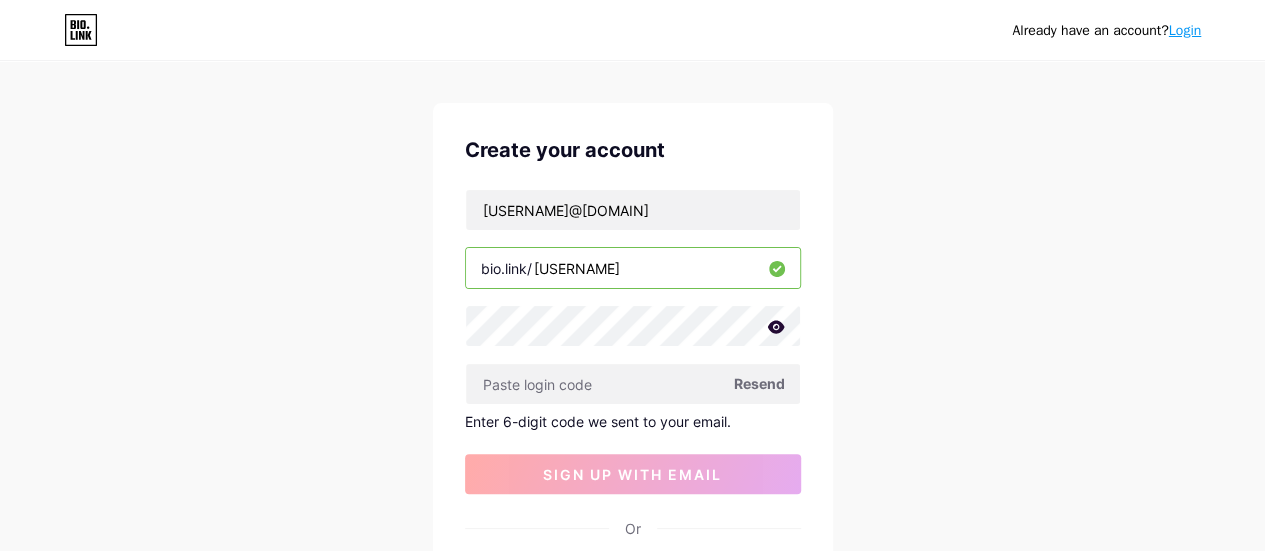 scroll, scrollTop: 100, scrollLeft: 0, axis: vertical 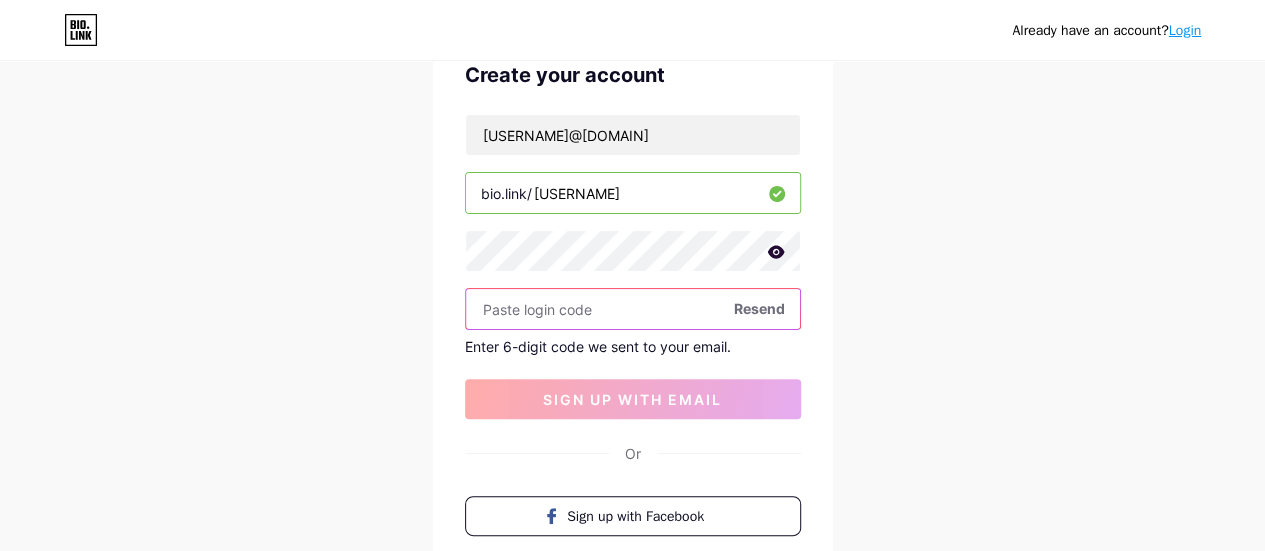 paste on "245576" 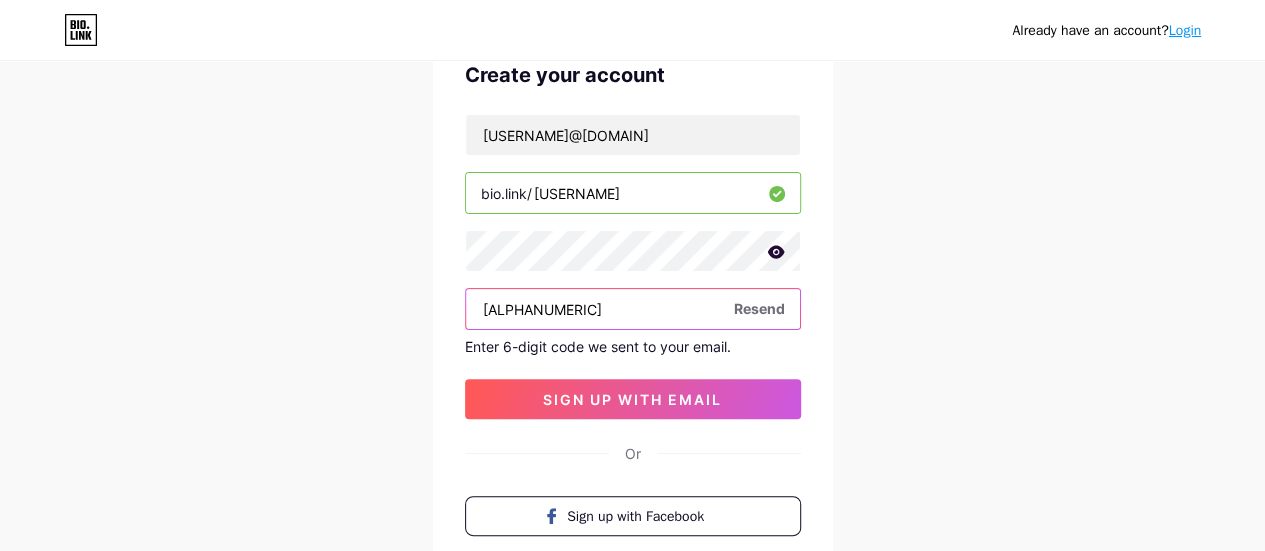 type on "245576" 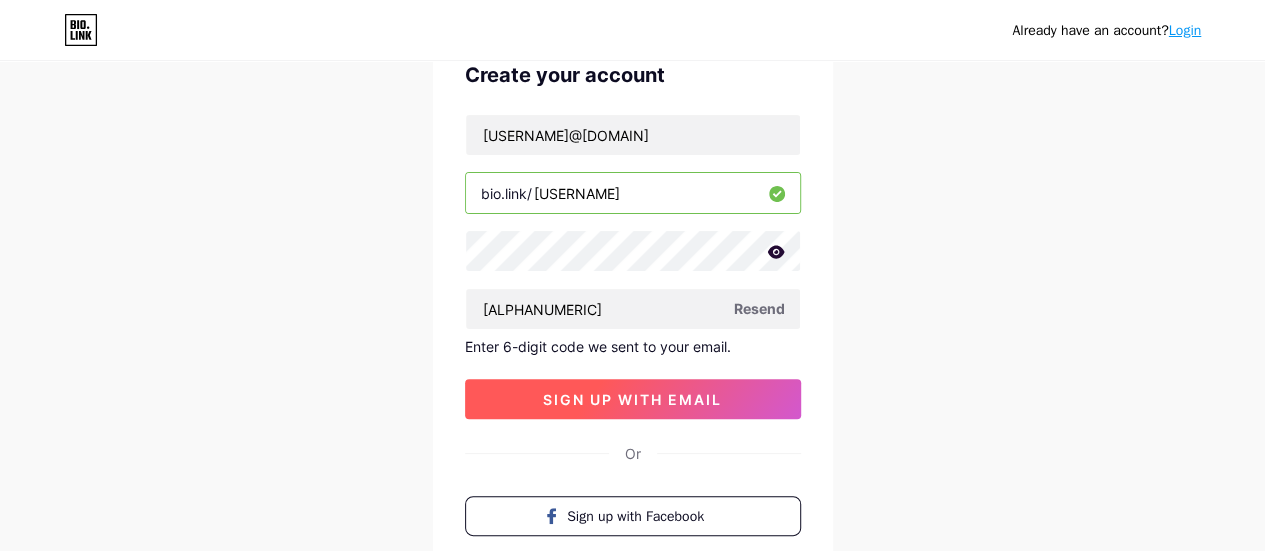 click on "sign up with email" at bounding box center (633, 399) 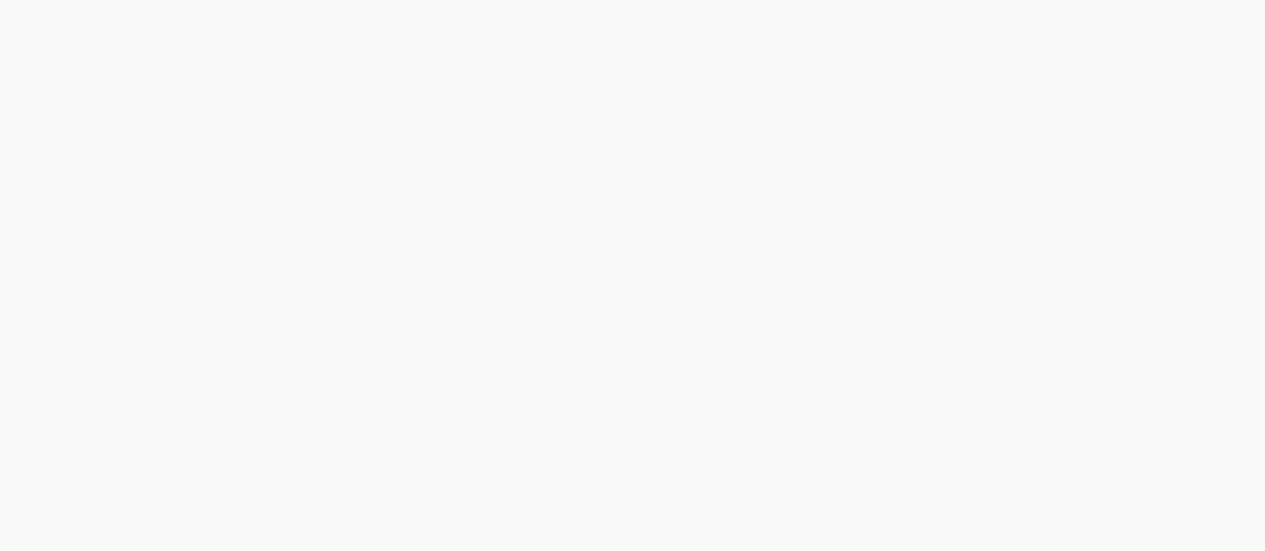 scroll, scrollTop: 0, scrollLeft: 0, axis: both 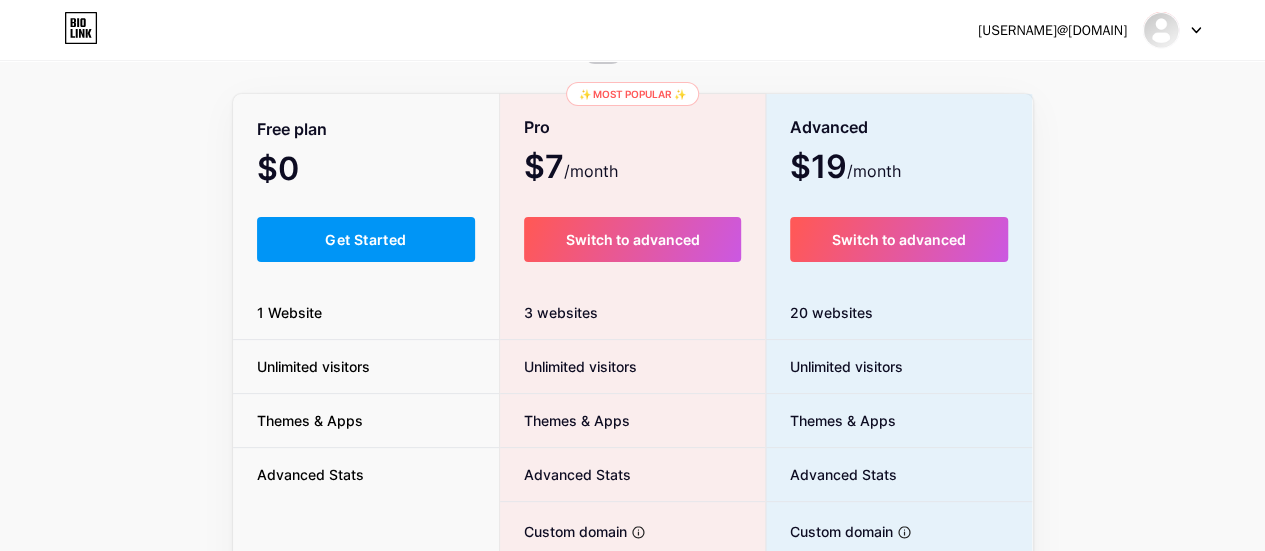 click on "Get Started" at bounding box center [366, 239] 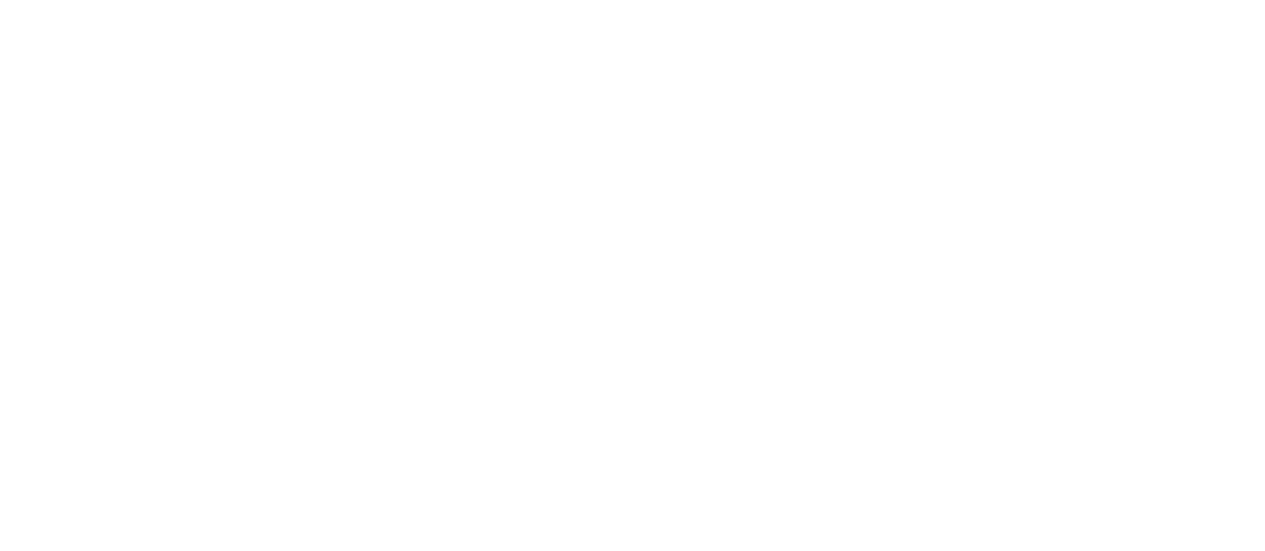 scroll, scrollTop: 0, scrollLeft: 0, axis: both 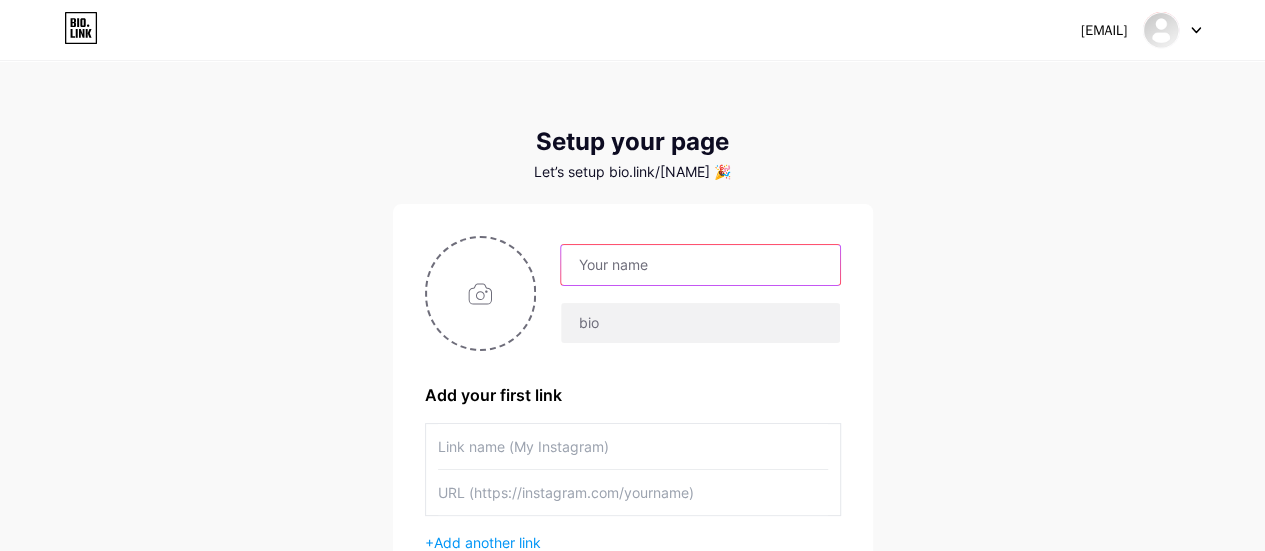 click at bounding box center (700, 265) 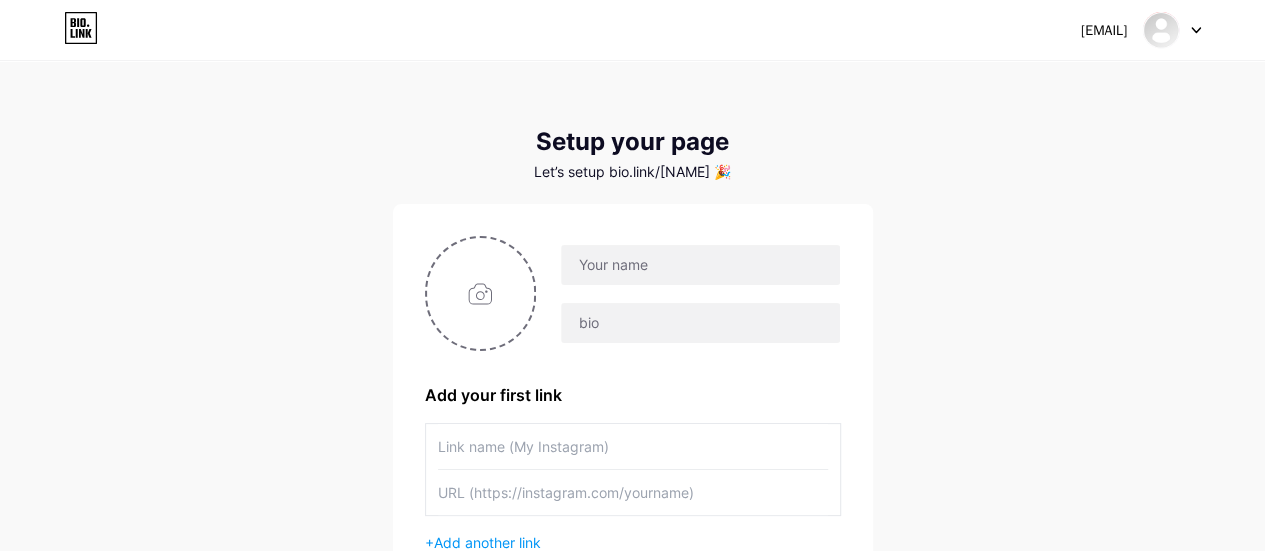 click on "[EMAIL] Dashboard Logout Setup your page Let’s setup bio.link/[NAME] 🎉 Add your first link + Add another link get started" at bounding box center (632, 356) 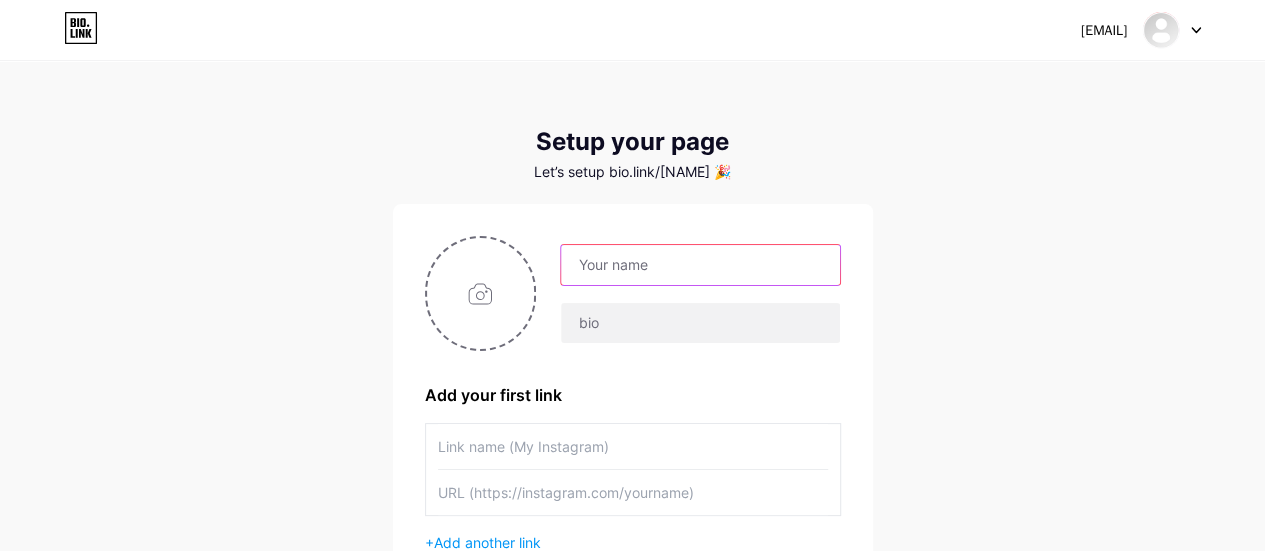 click at bounding box center [700, 265] 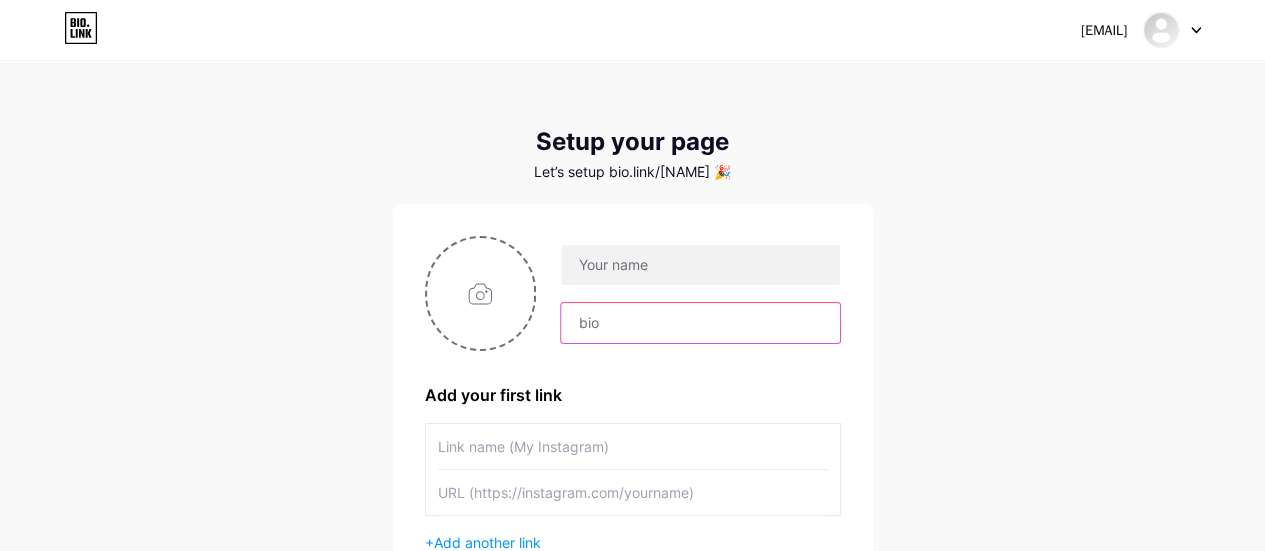 click at bounding box center (700, 323) 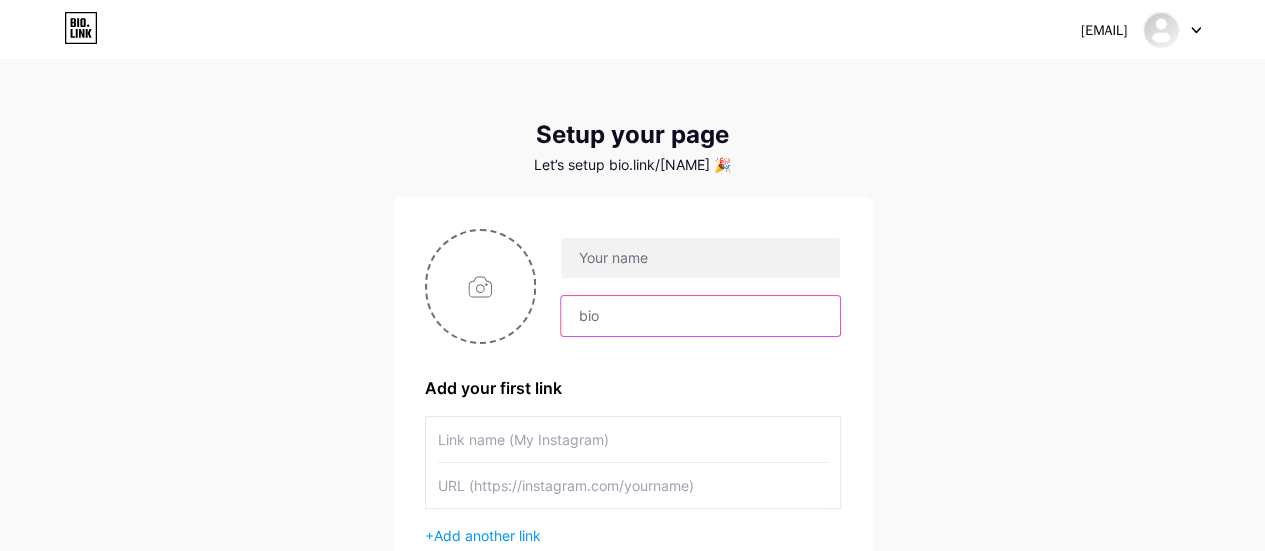 scroll, scrollTop: 0, scrollLeft: 0, axis: both 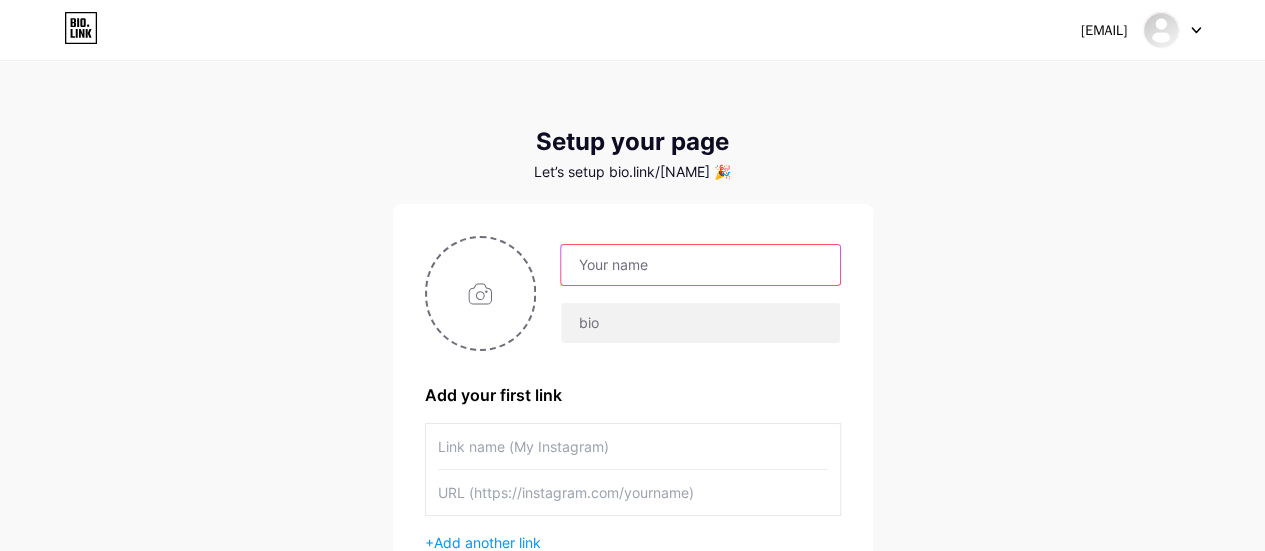 click at bounding box center (700, 265) 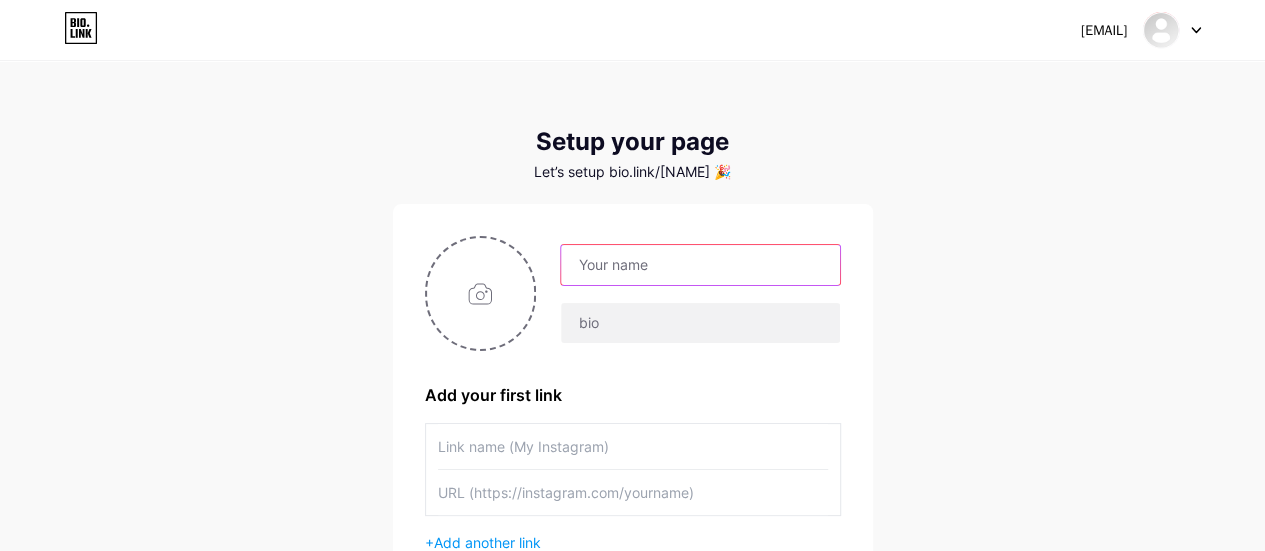 paste on "BlissTique" 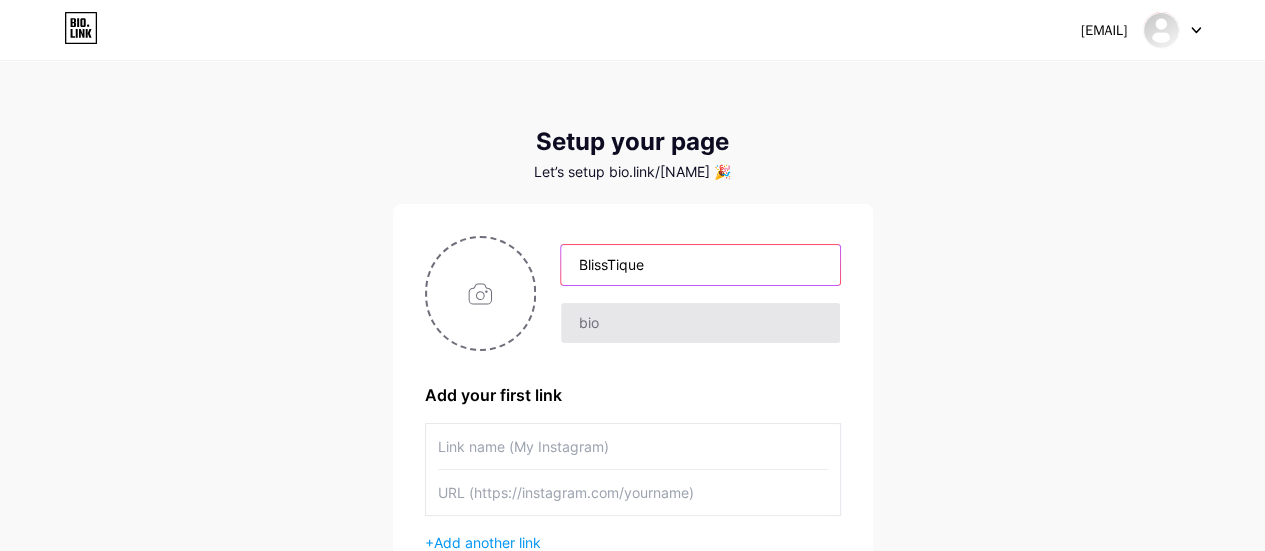 type on "BlissTique" 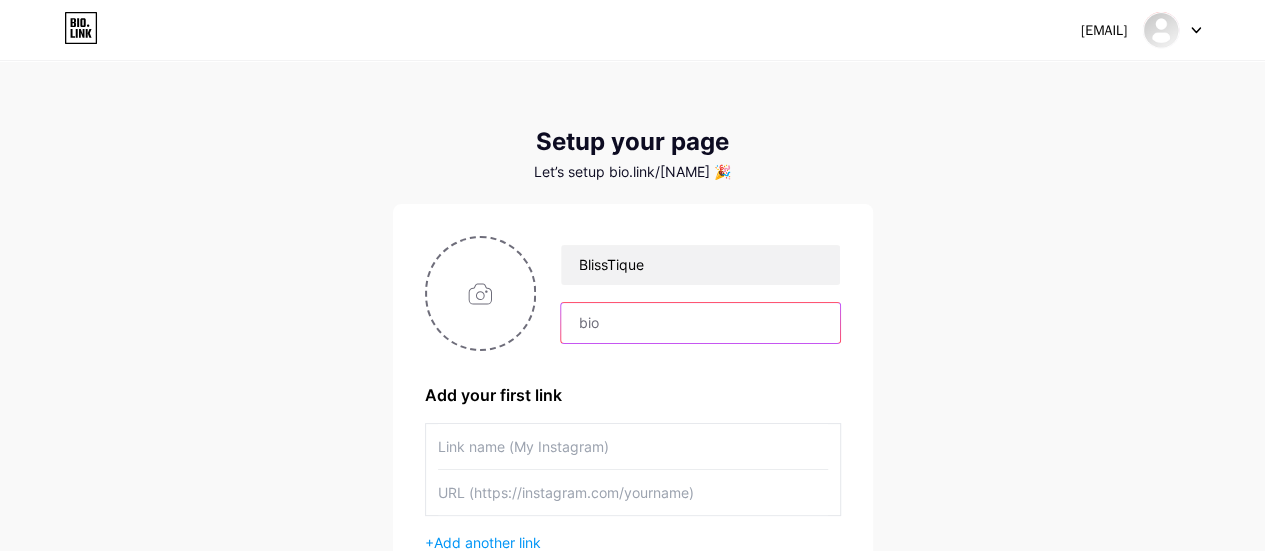 click at bounding box center [700, 323] 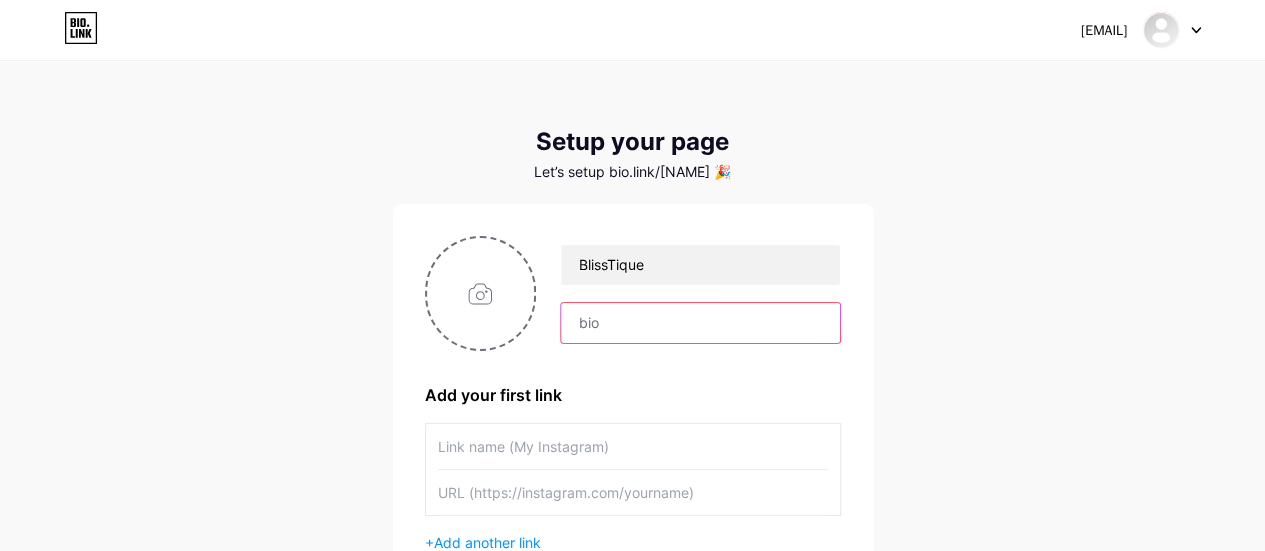 paste on "Some of the links shared may be affiliate links. This means I may earn a small commission if you make a purchase — at no extra cost to you. I only recommend products I truly love or believe in. Thank you for supporting BlissTique!" 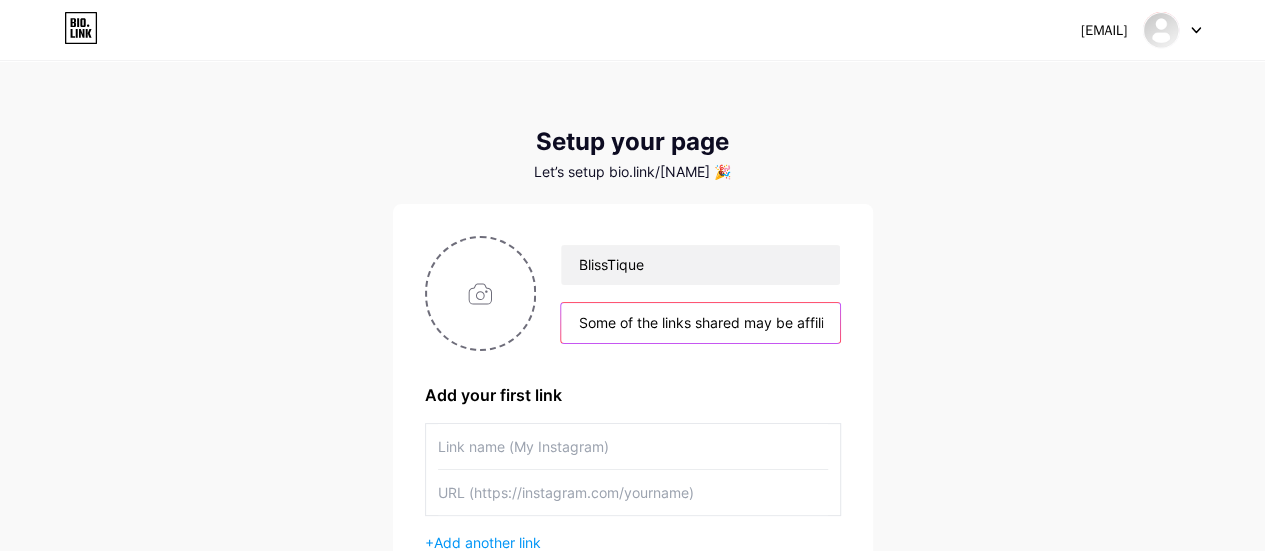 scroll, scrollTop: 0, scrollLeft: 1266, axis: horizontal 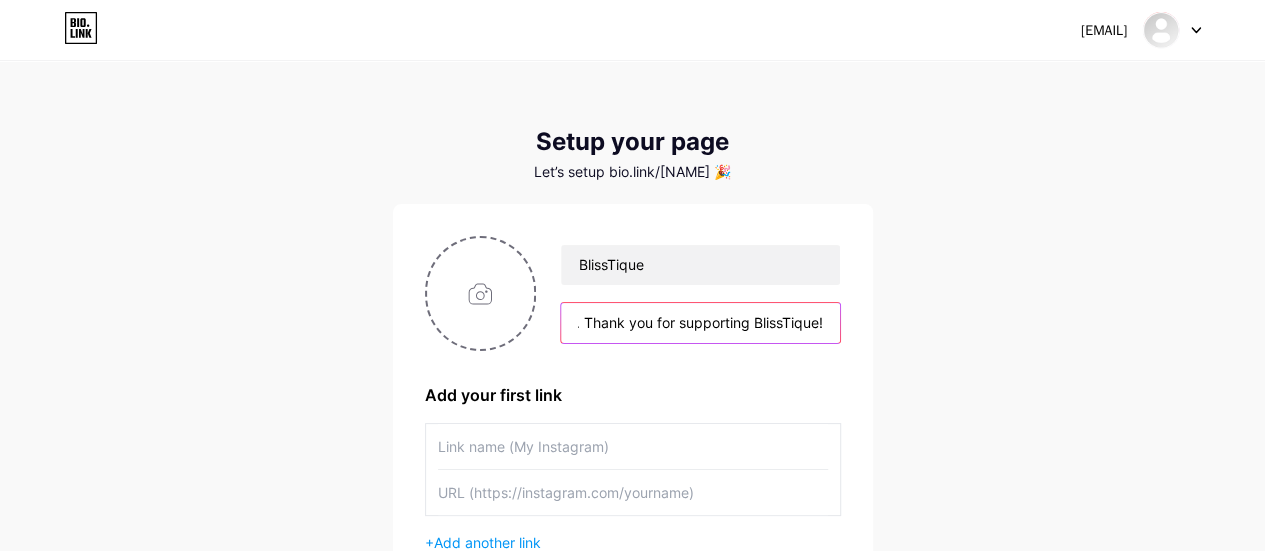 type on "Some of the links shared may be affiliate links. This means I may earn a small commission if you make a purchase — at no extra cost to you. I only recommend products I truly love or believe in. Thank you for supporting BlissTique!" 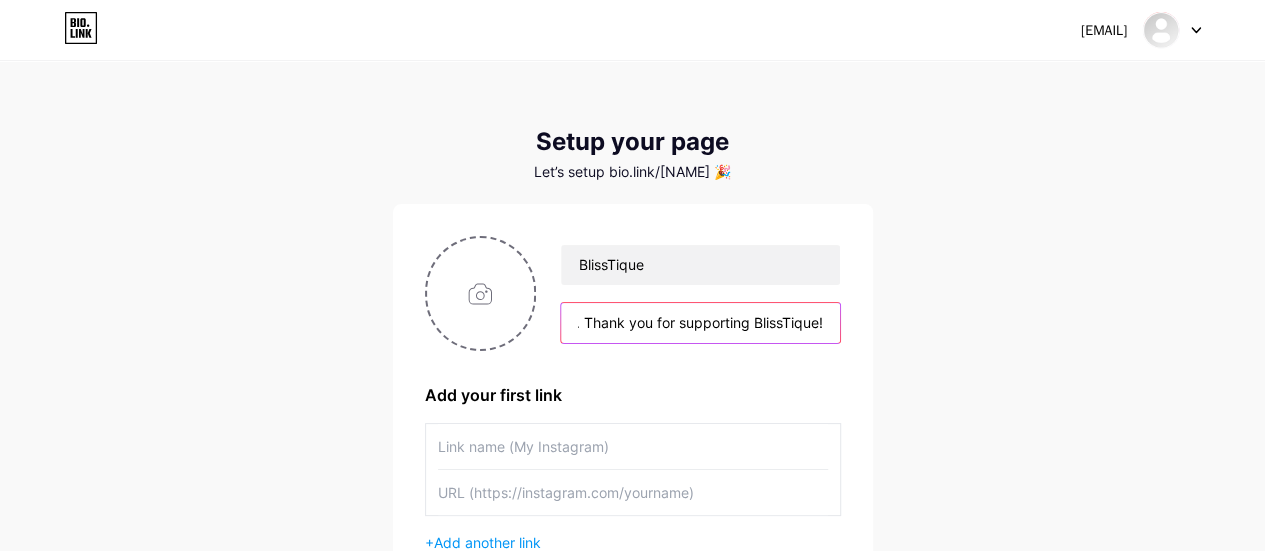 scroll, scrollTop: 0, scrollLeft: 0, axis: both 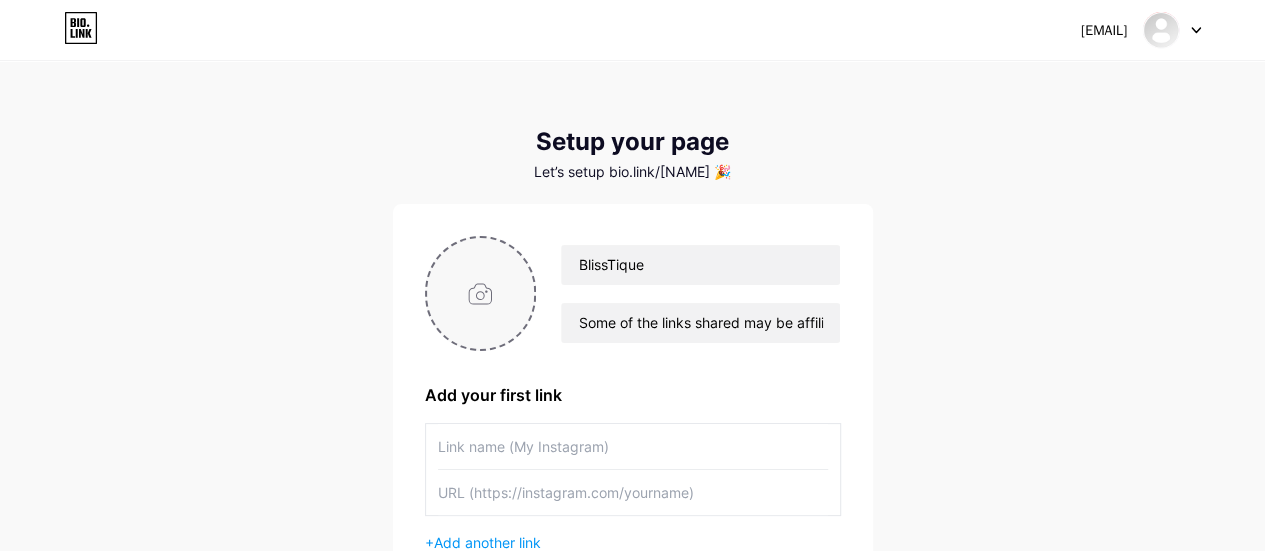 click at bounding box center (481, 293) 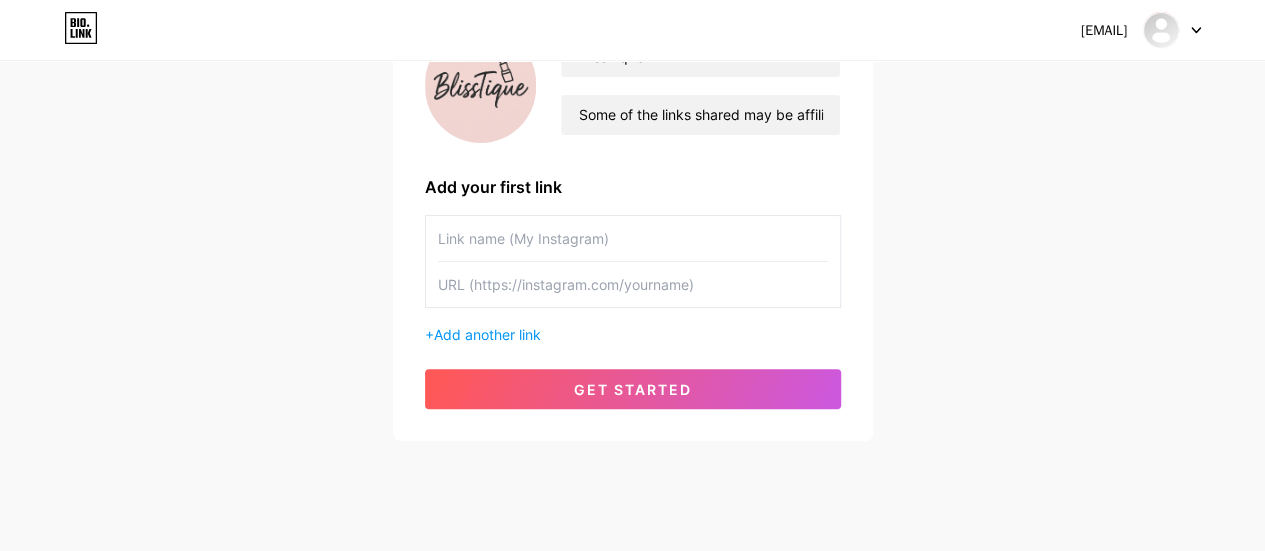 scroll, scrollTop: 240, scrollLeft: 0, axis: vertical 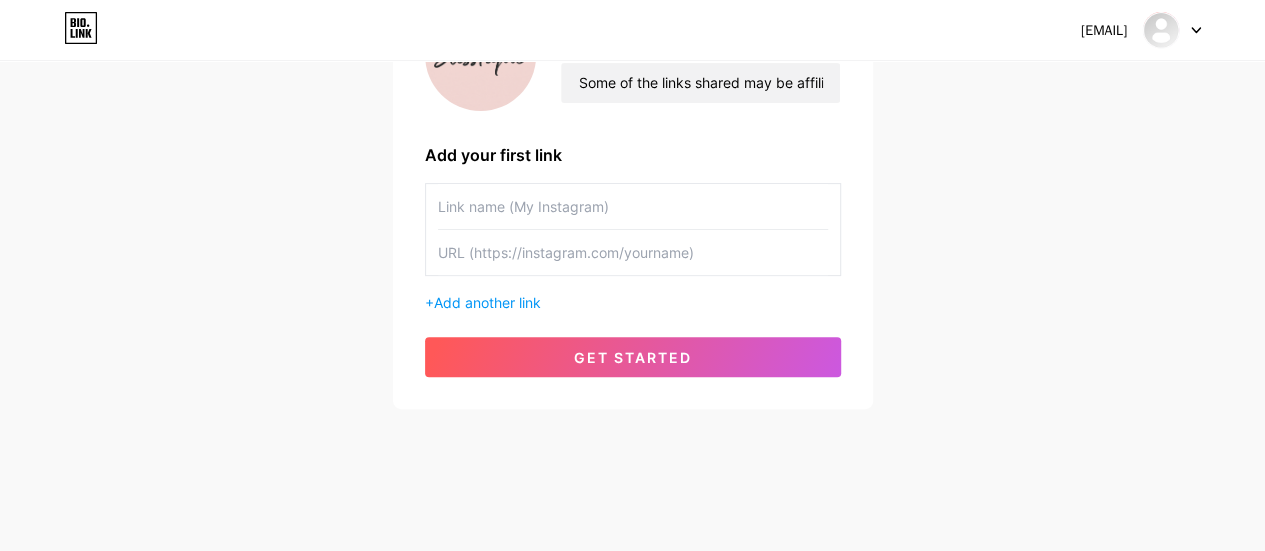 click on "get started" at bounding box center (633, 357) 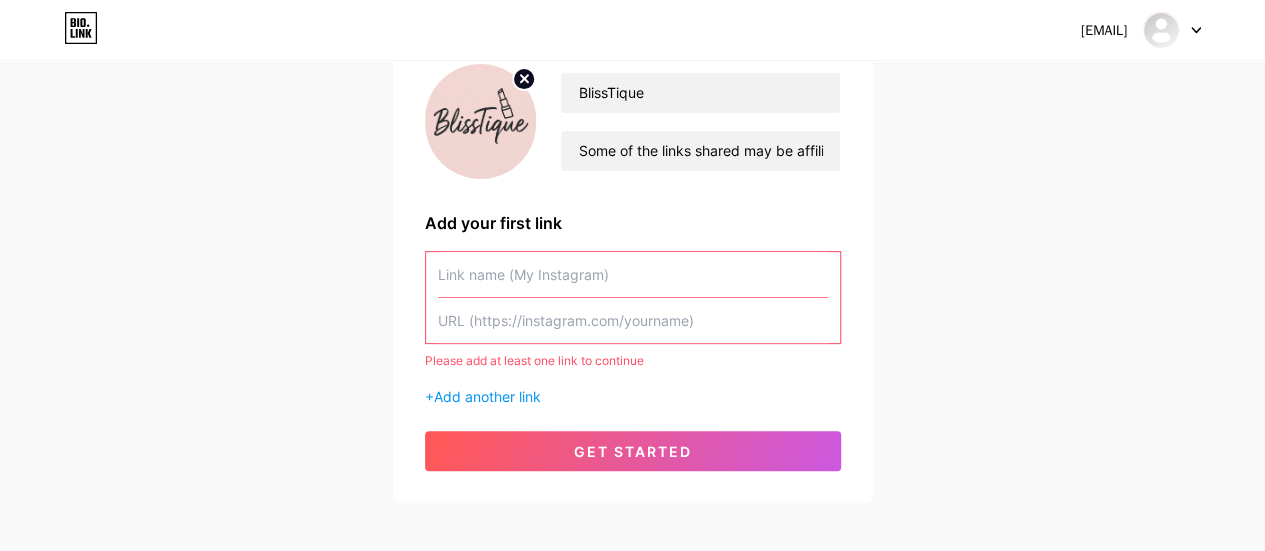 scroll, scrollTop: 140, scrollLeft: 0, axis: vertical 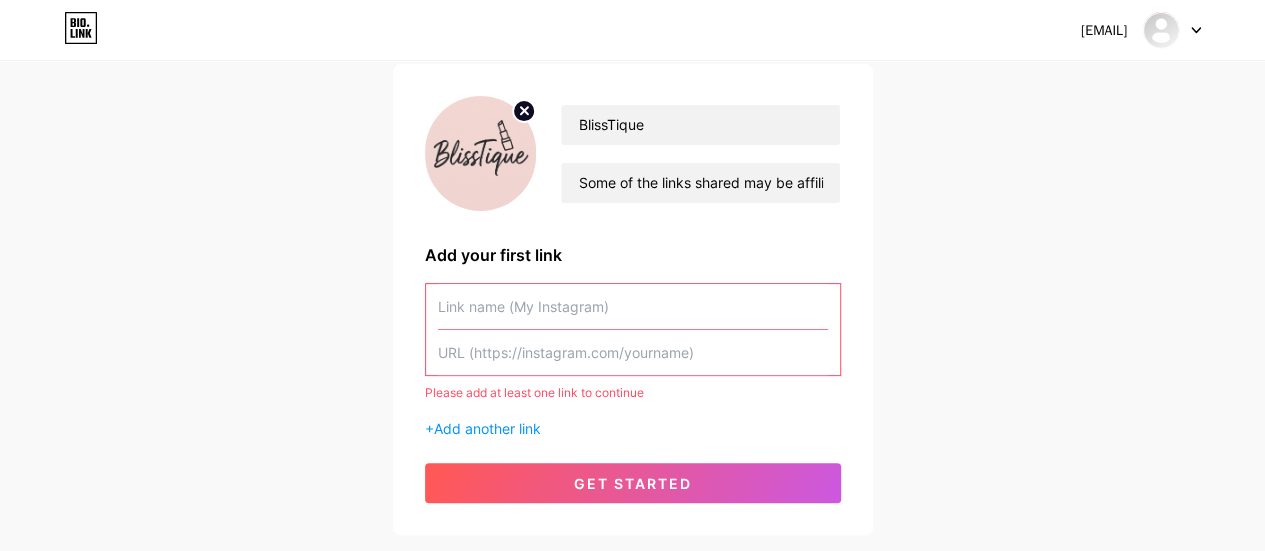 click at bounding box center (633, 306) 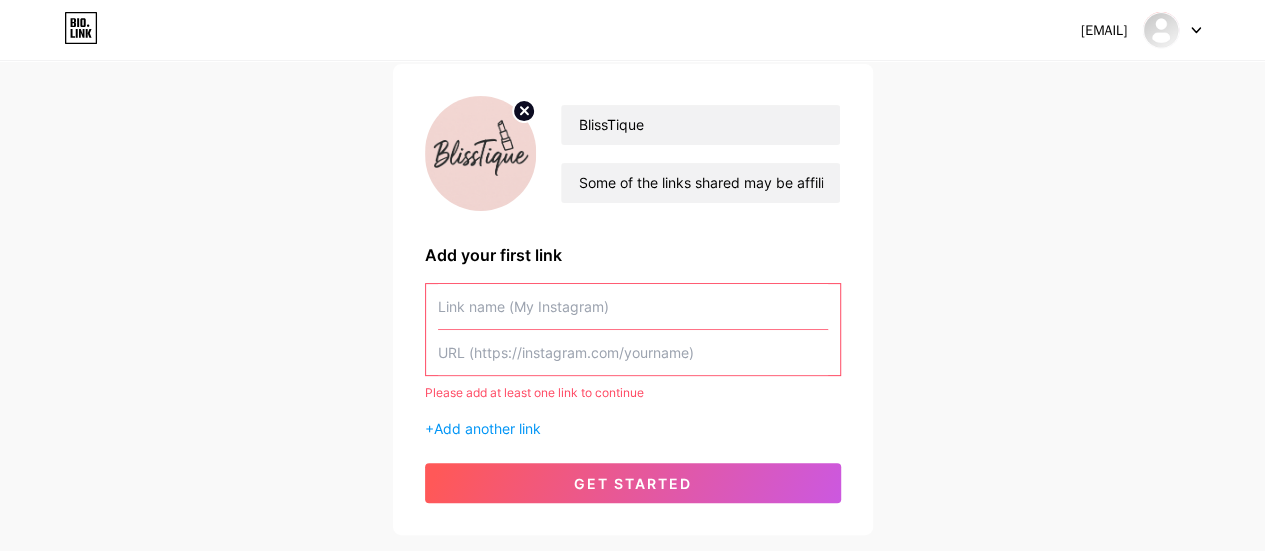 paste on "https://[DOMAIN]/[PATH]" 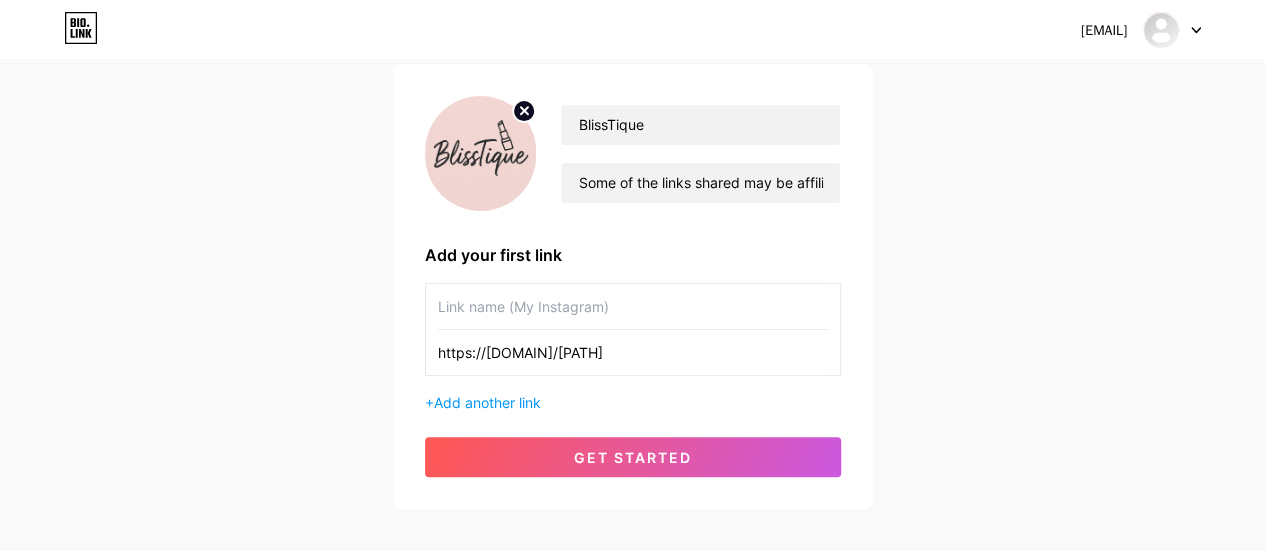 type on "https://[DOMAIN]/[PATH]" 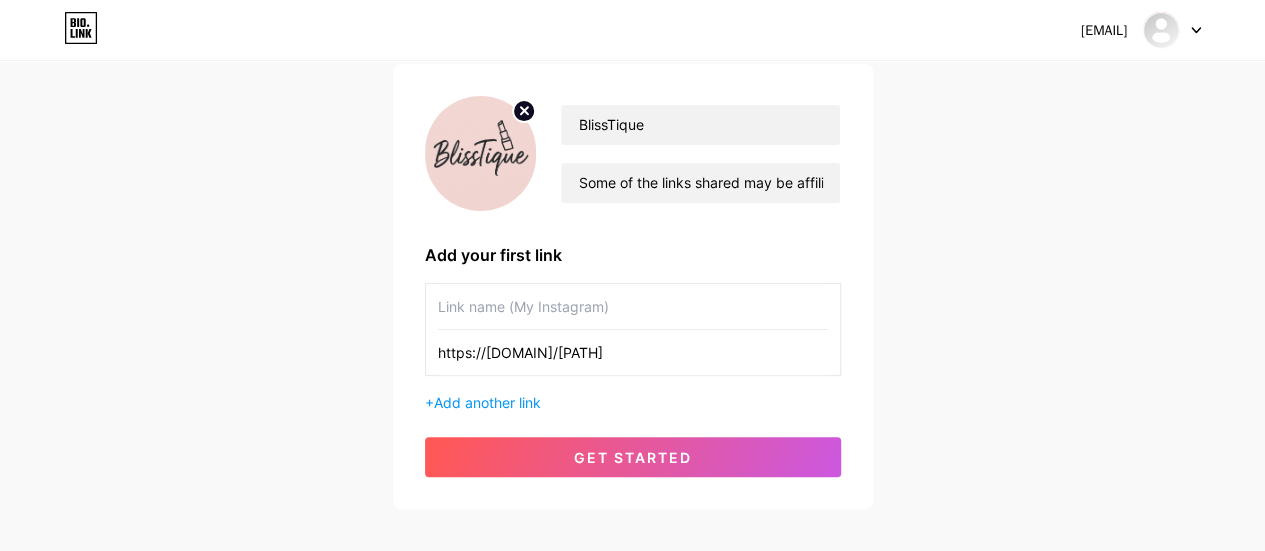 paste on "BlissTique" 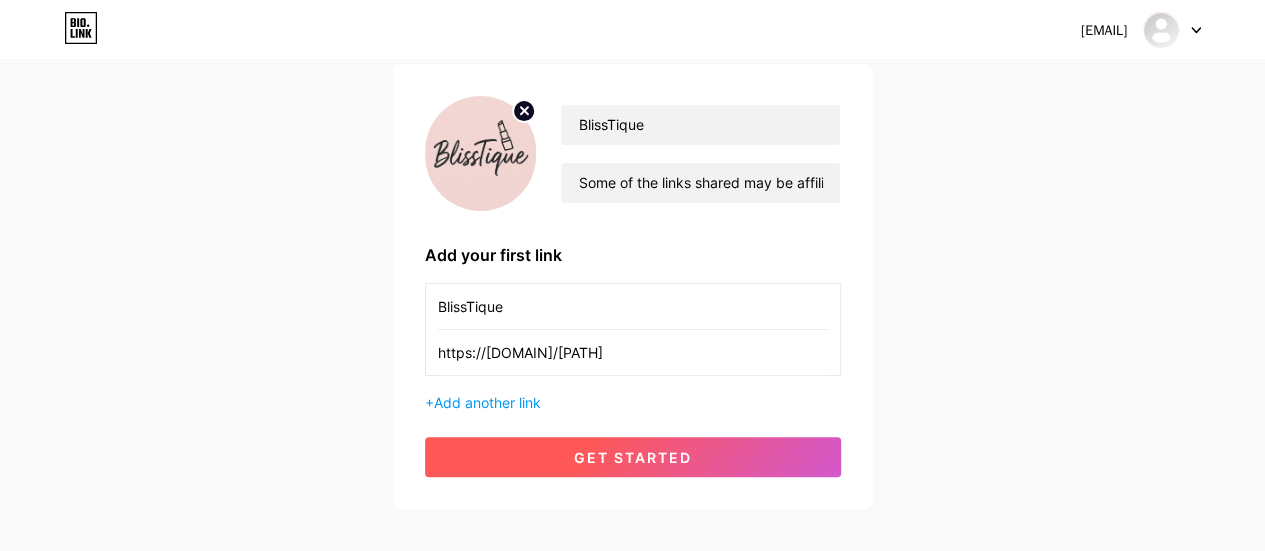 type on "BlissTique" 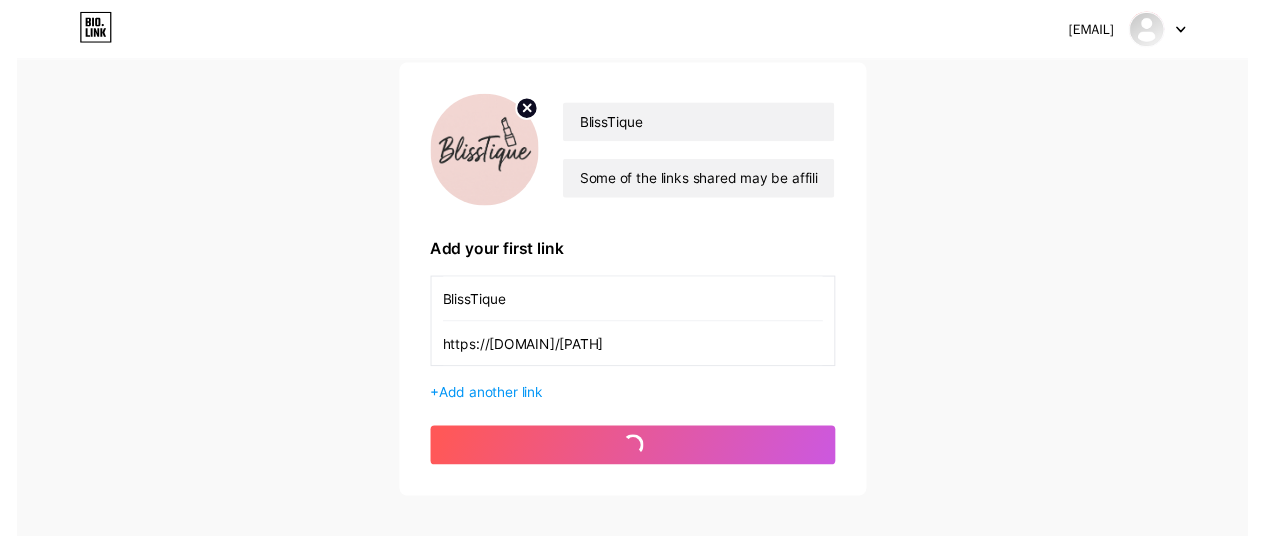 scroll, scrollTop: 0, scrollLeft: 0, axis: both 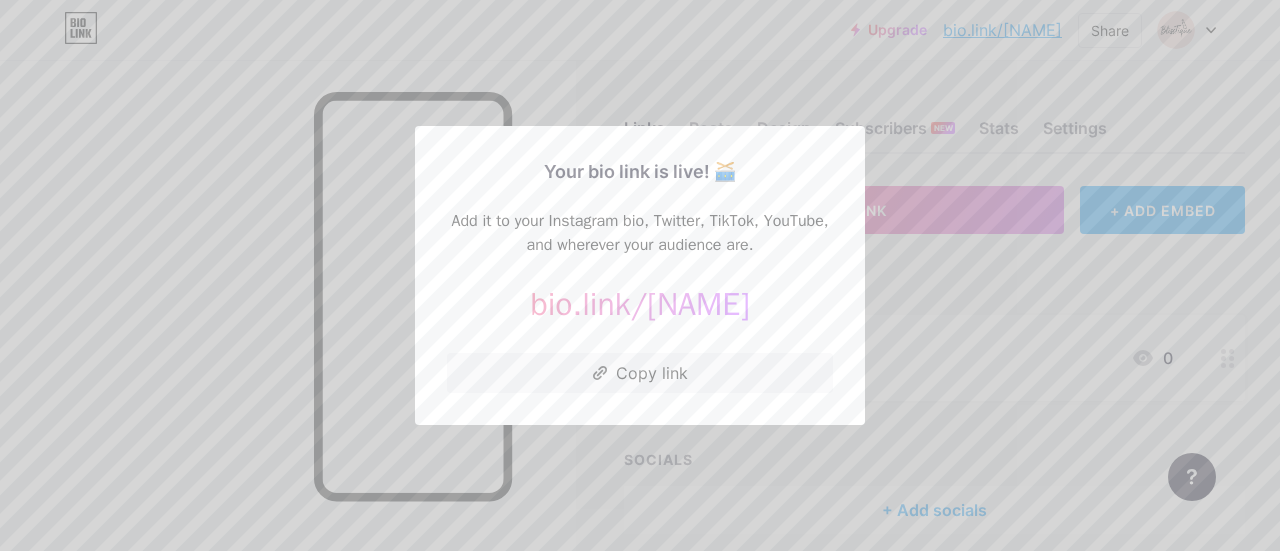 drag, startPoint x: 524, startPoint y: 309, endPoint x: 758, endPoint y: 303, distance: 234.0769 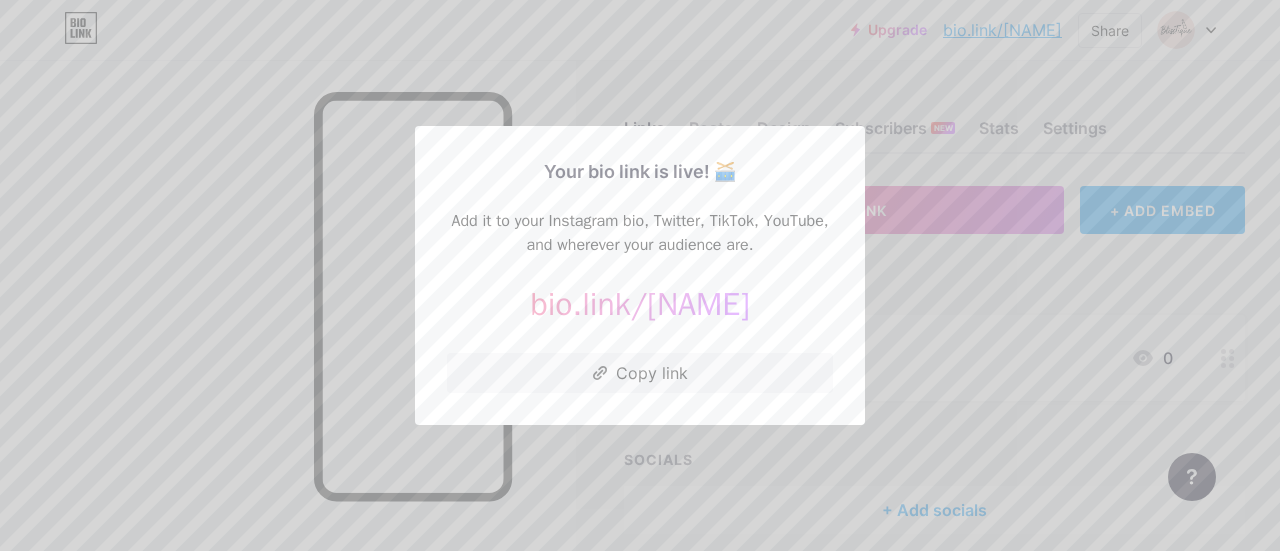 click on "bio.link/ [NAME]" at bounding box center [640, 305] 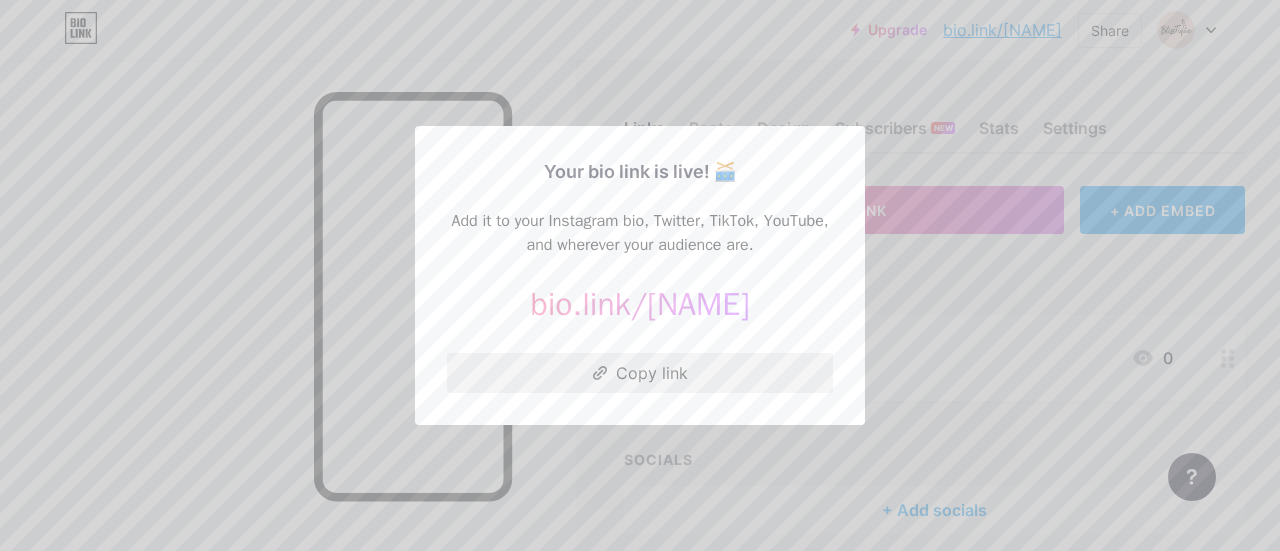 copy on "bio.link/ [NAME]" 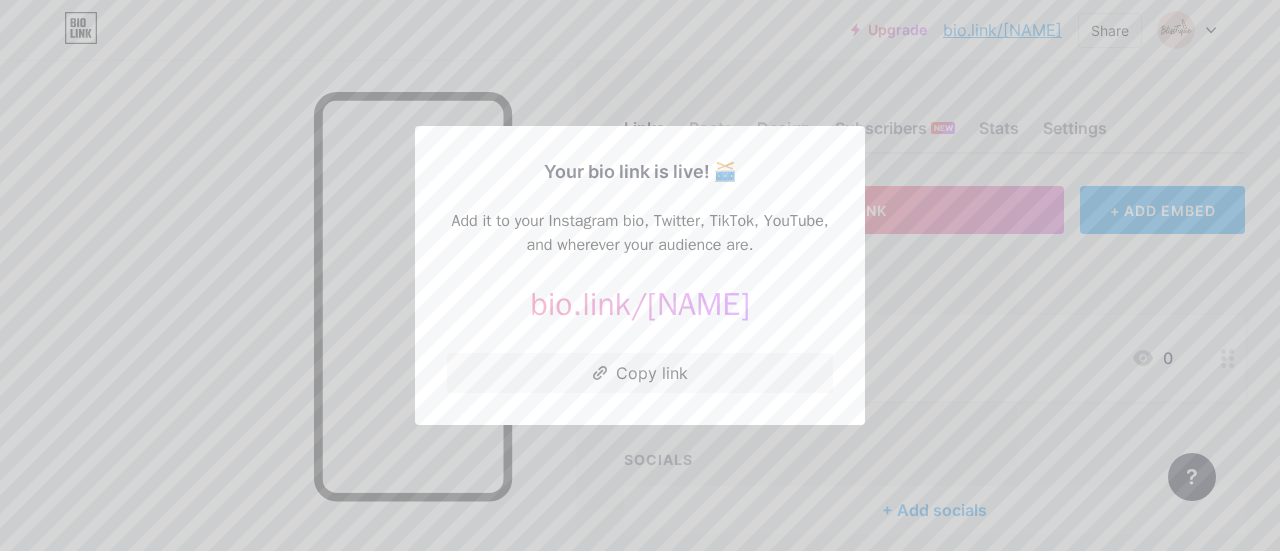 click at bounding box center [640, 275] 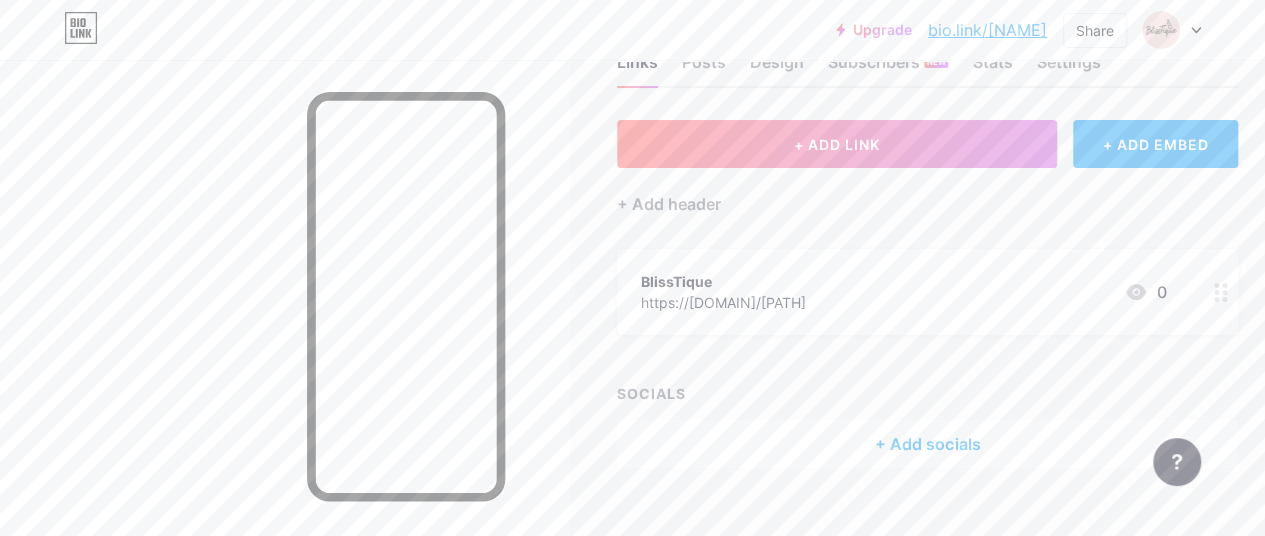 scroll, scrollTop: 97, scrollLeft: 0, axis: vertical 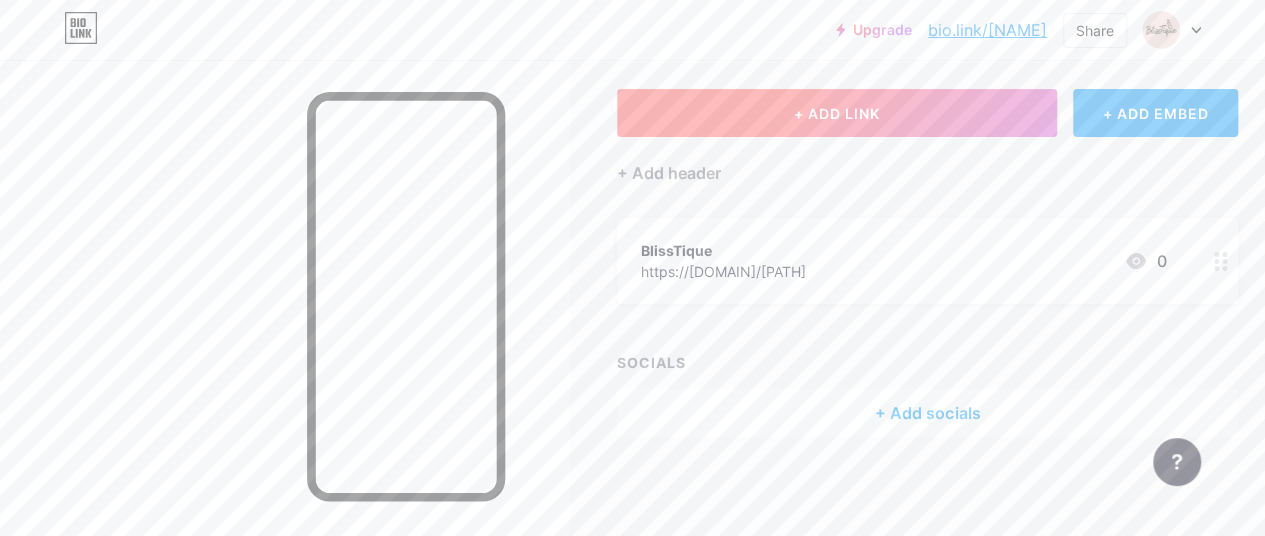 click on "+ ADD LINK" at bounding box center [837, 113] 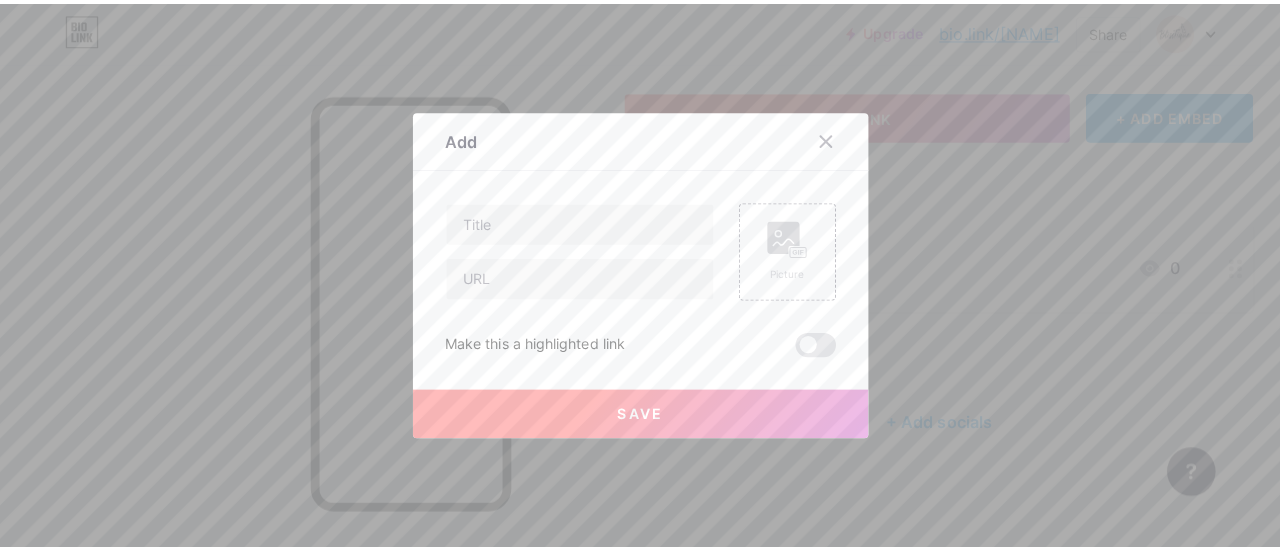 scroll, scrollTop: 82, scrollLeft: 0, axis: vertical 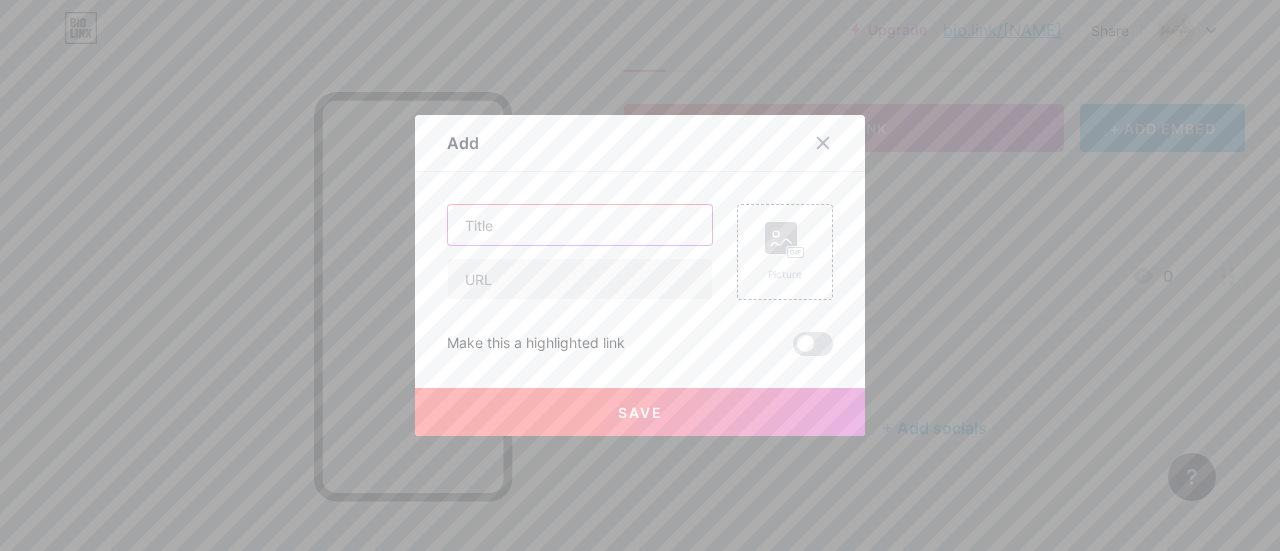 click at bounding box center (580, 225) 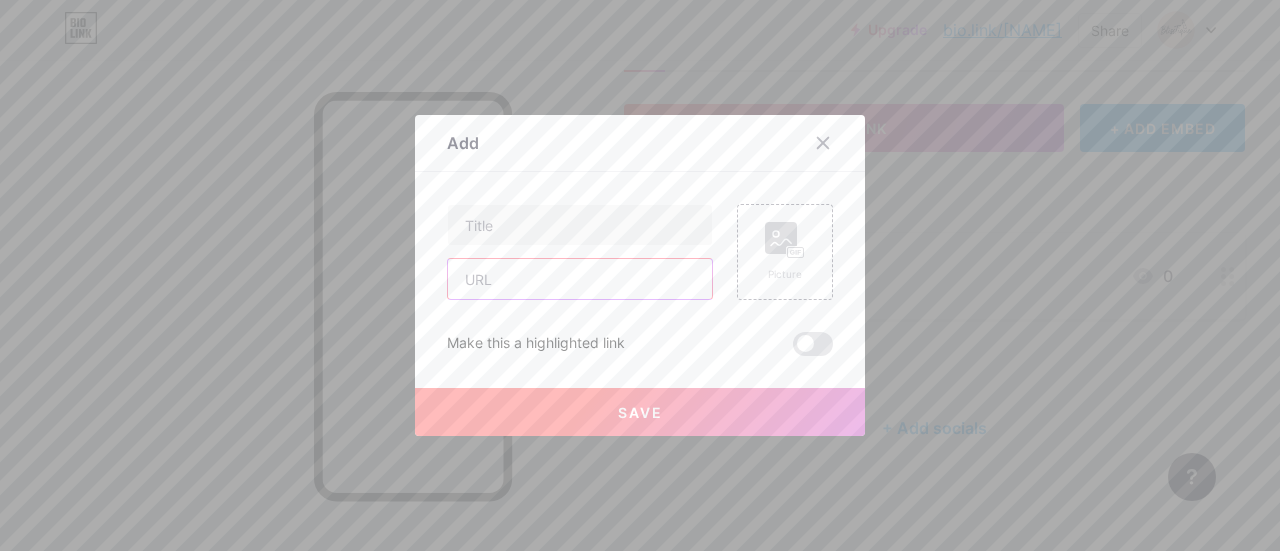 click at bounding box center [580, 279] 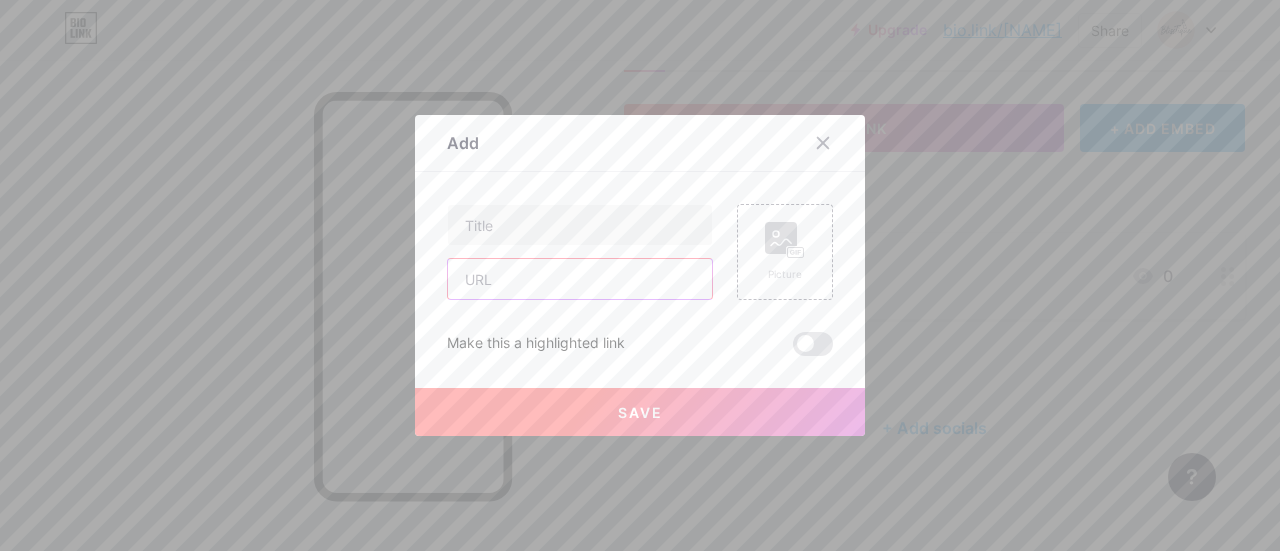 paste on "https://[DOMAIN]/[PATH]" 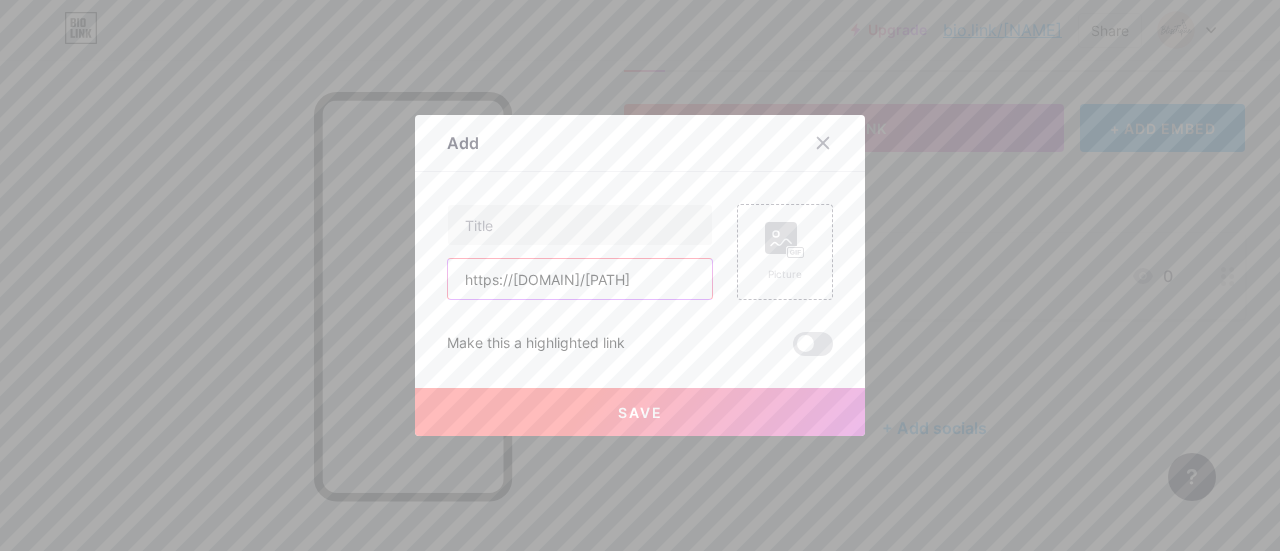 scroll, scrollTop: 0, scrollLeft: 136, axis: horizontal 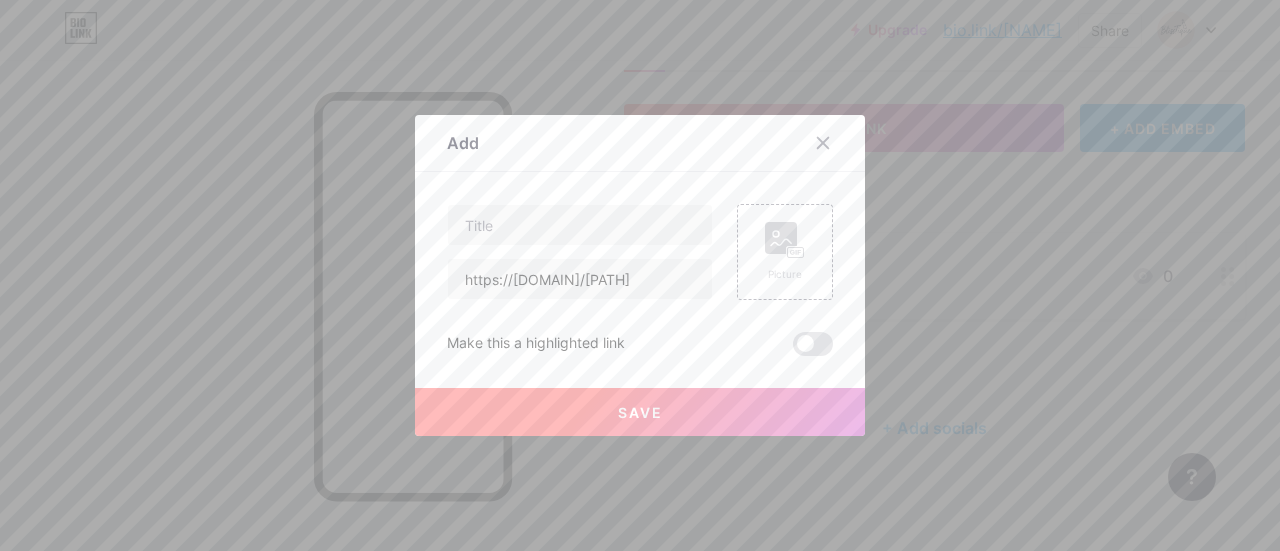 click on "Make this a highlighted link" at bounding box center (640, 344) 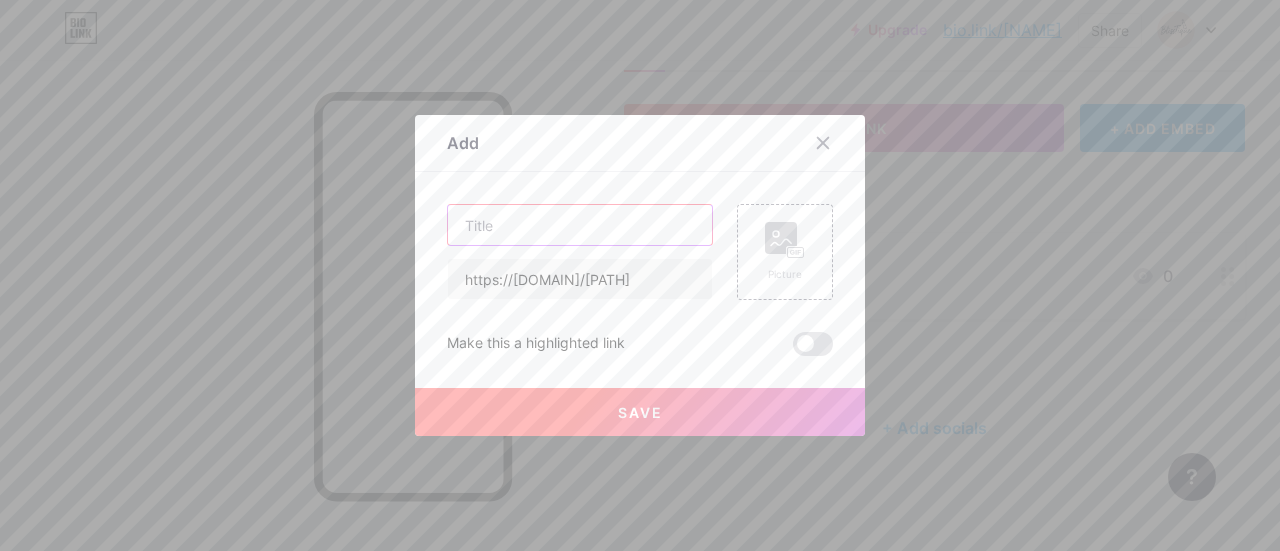 click at bounding box center (580, 225) 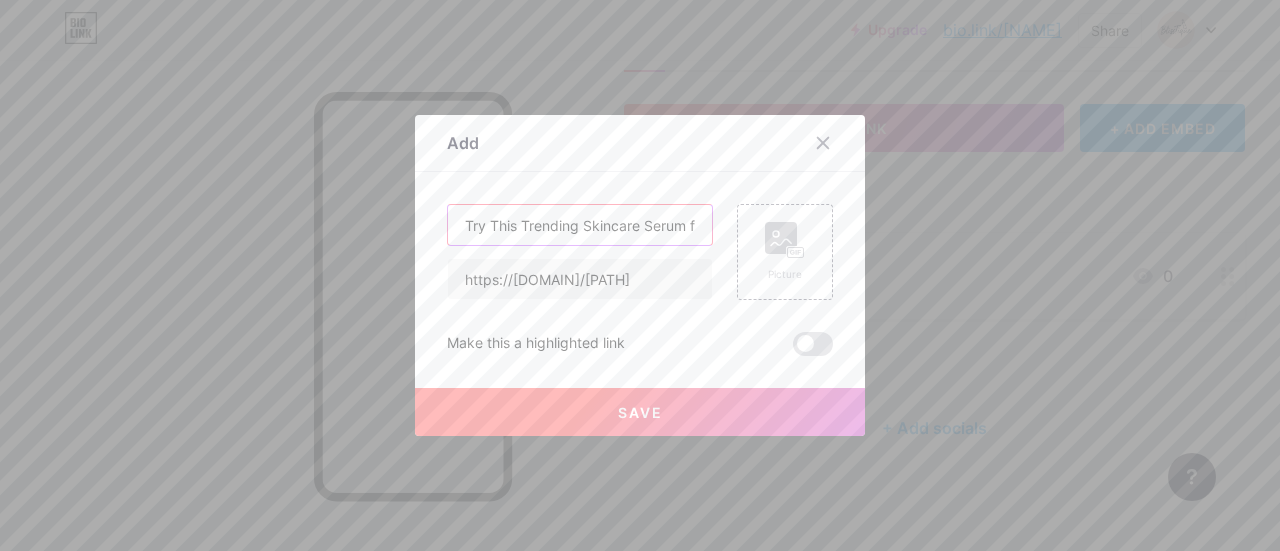 scroll, scrollTop: 0, scrollLeft: 116, axis: horizontal 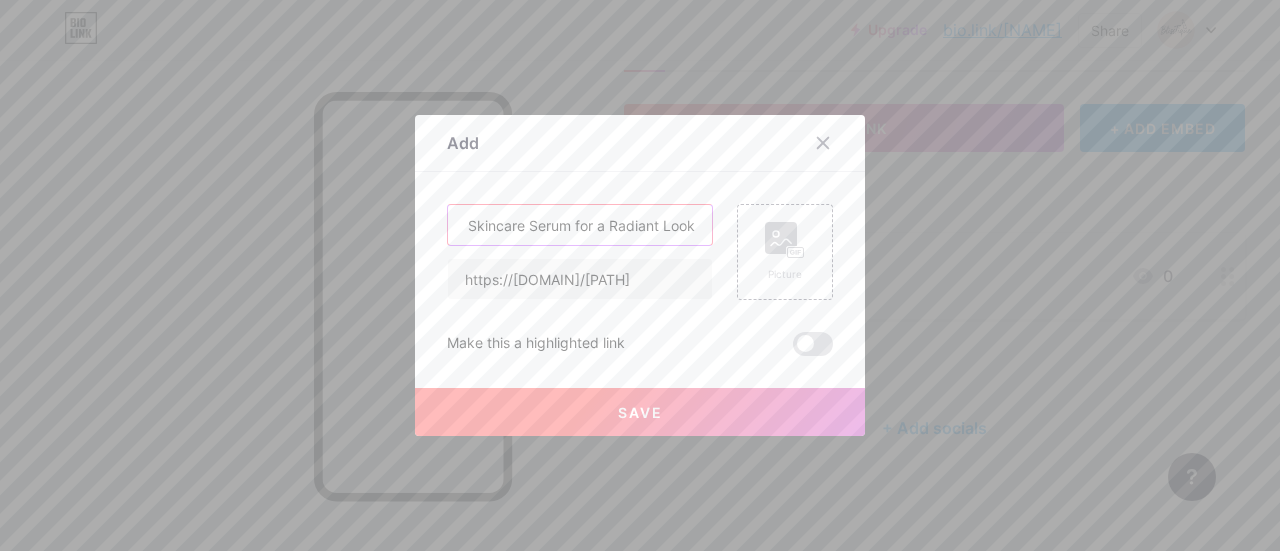 type on "Try This Trending Skincare Serum for a Radiant Look" 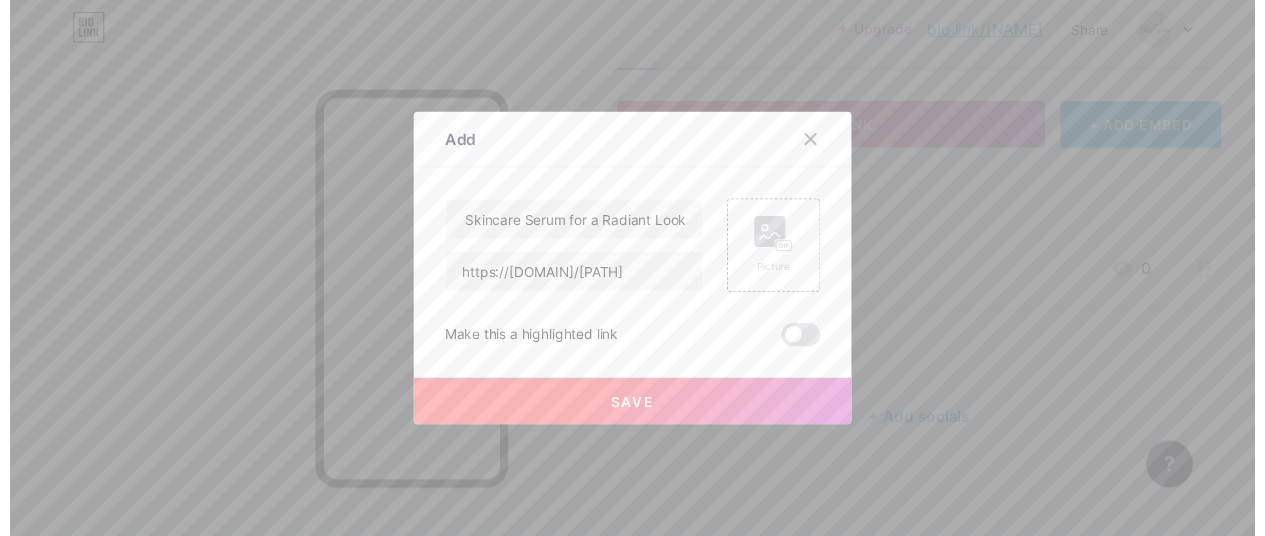 scroll, scrollTop: 0, scrollLeft: 0, axis: both 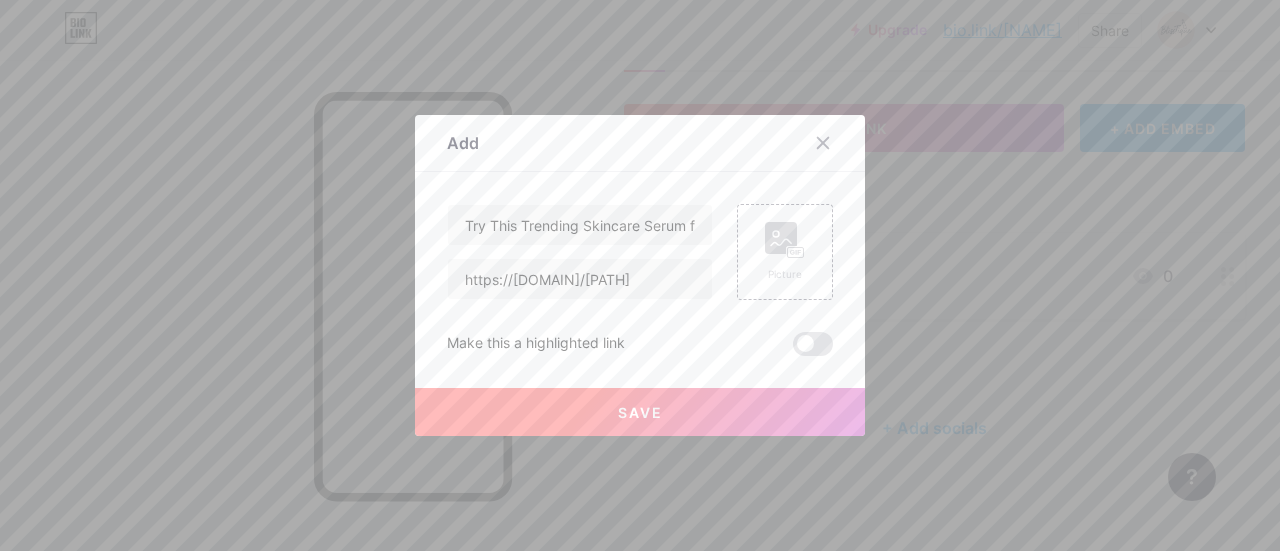 drag, startPoint x: 632, startPoint y: 411, endPoint x: 726, endPoint y: 317, distance: 132.93608 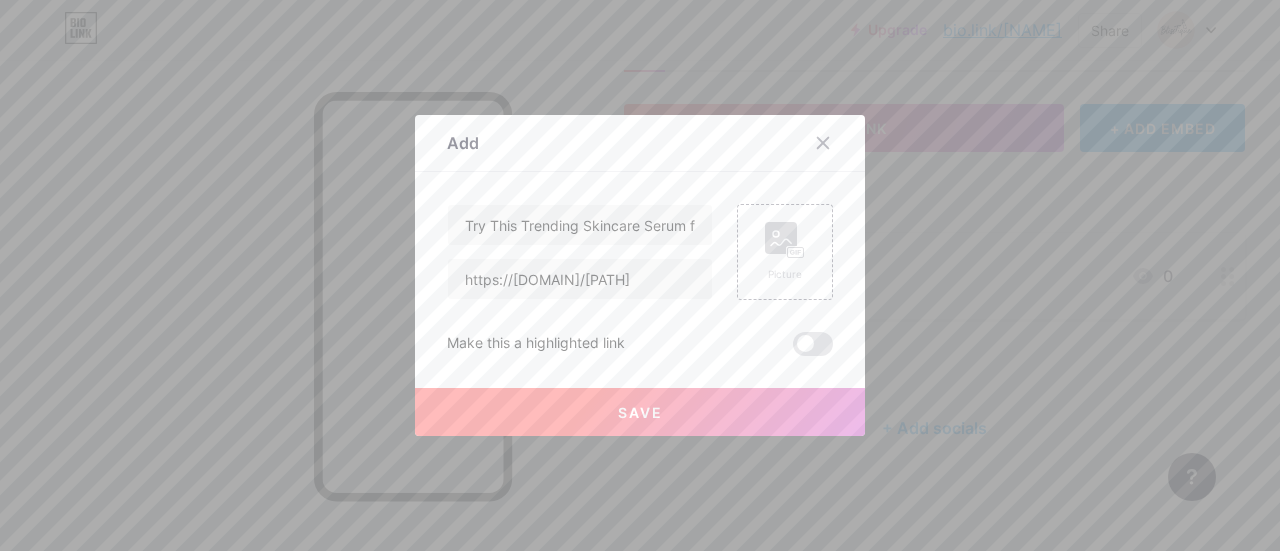 click on "Try This Trending Skincare Serum for a Radiant Look     https://[DOMAIN]/[PATH]                     Picture
Make this a highlighted link
Save" at bounding box center (640, 280) 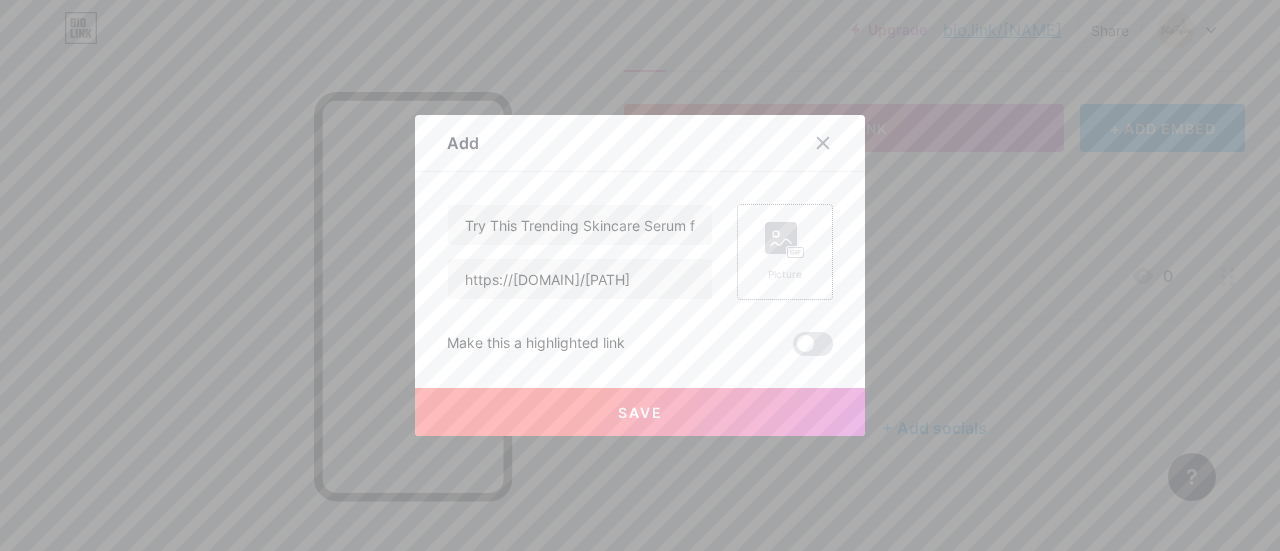 click 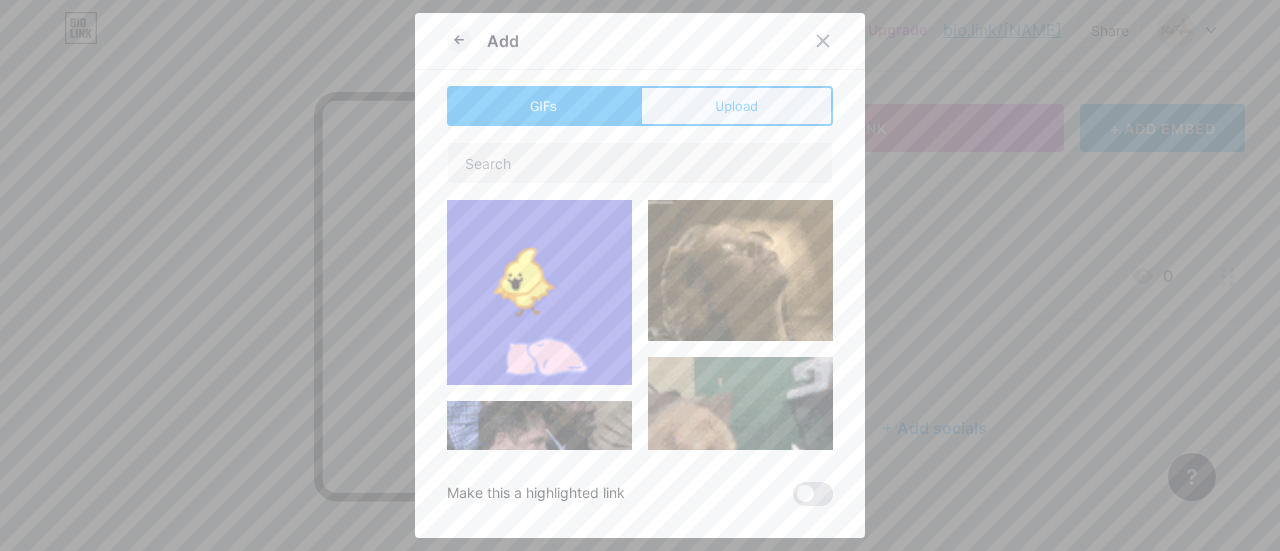 click on "Upload" at bounding box center [736, 106] 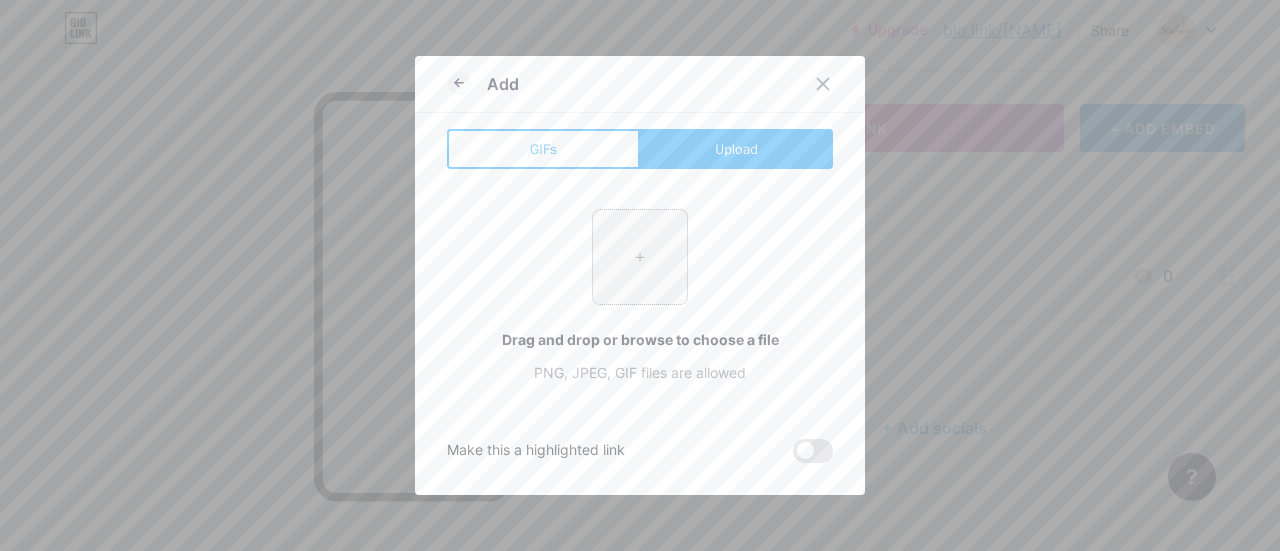 click at bounding box center (640, 257) 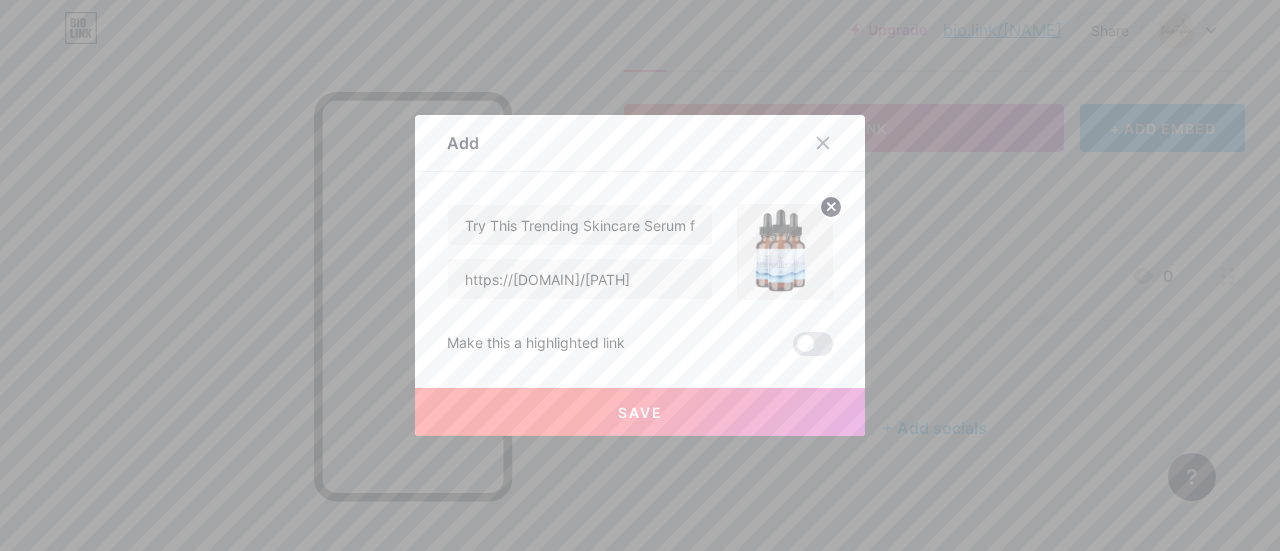 click on "Save" at bounding box center (640, 412) 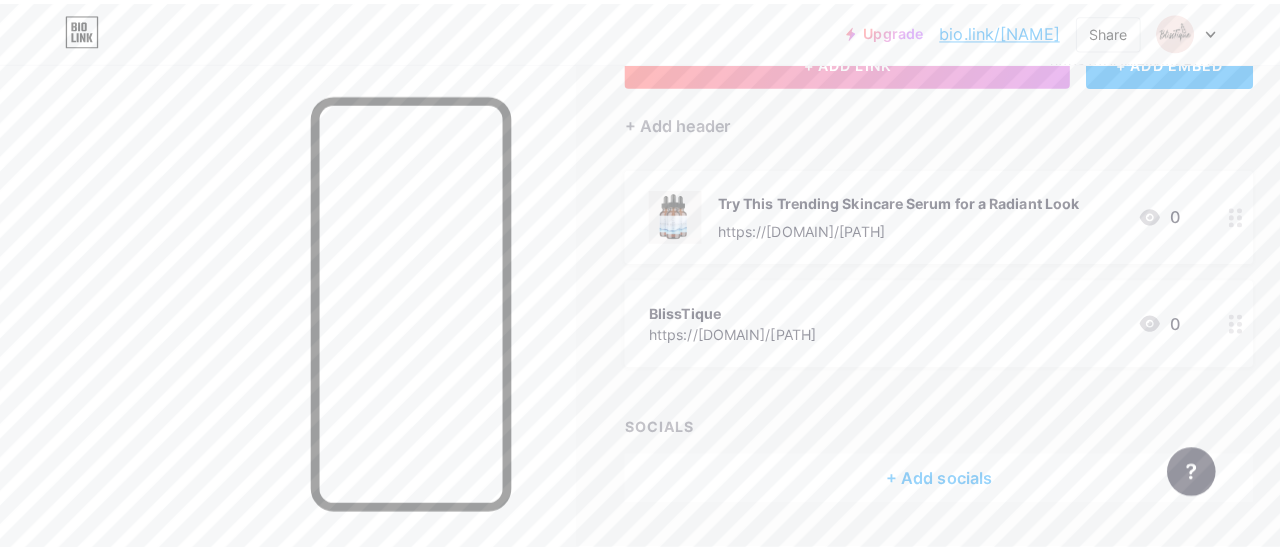 scroll, scrollTop: 182, scrollLeft: 0, axis: vertical 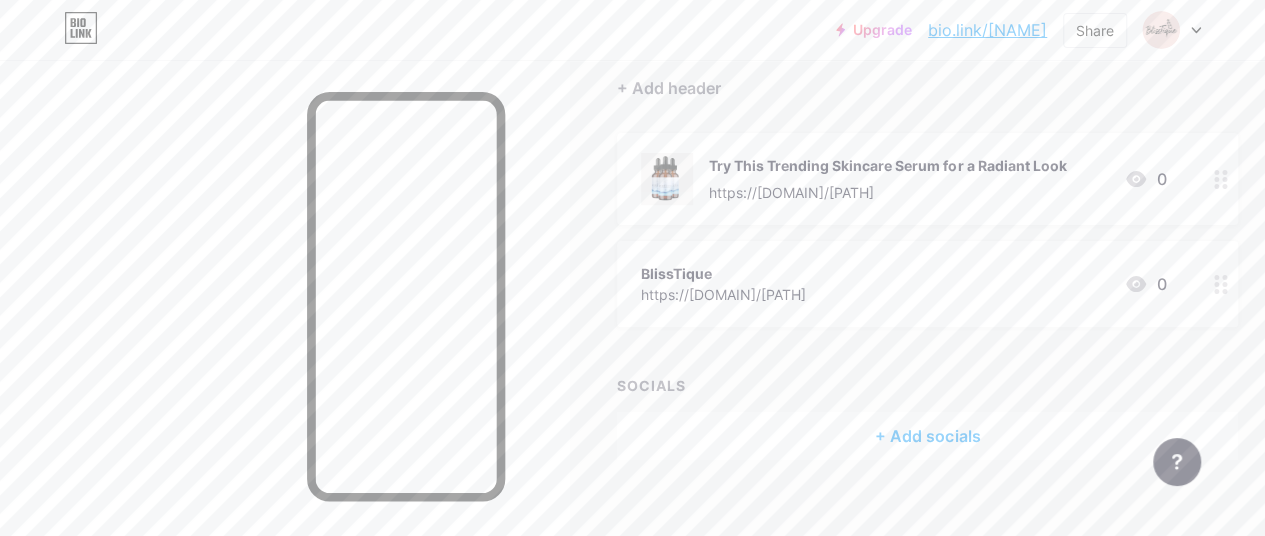click 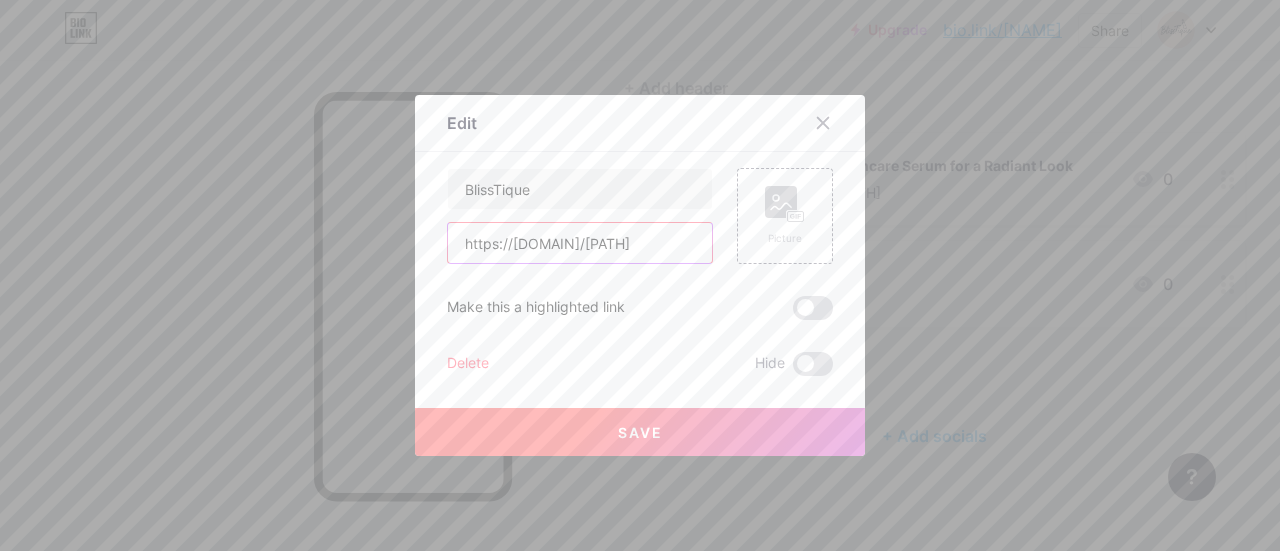 click on "https://[DOMAIN]/[PATH]" at bounding box center (580, 243) 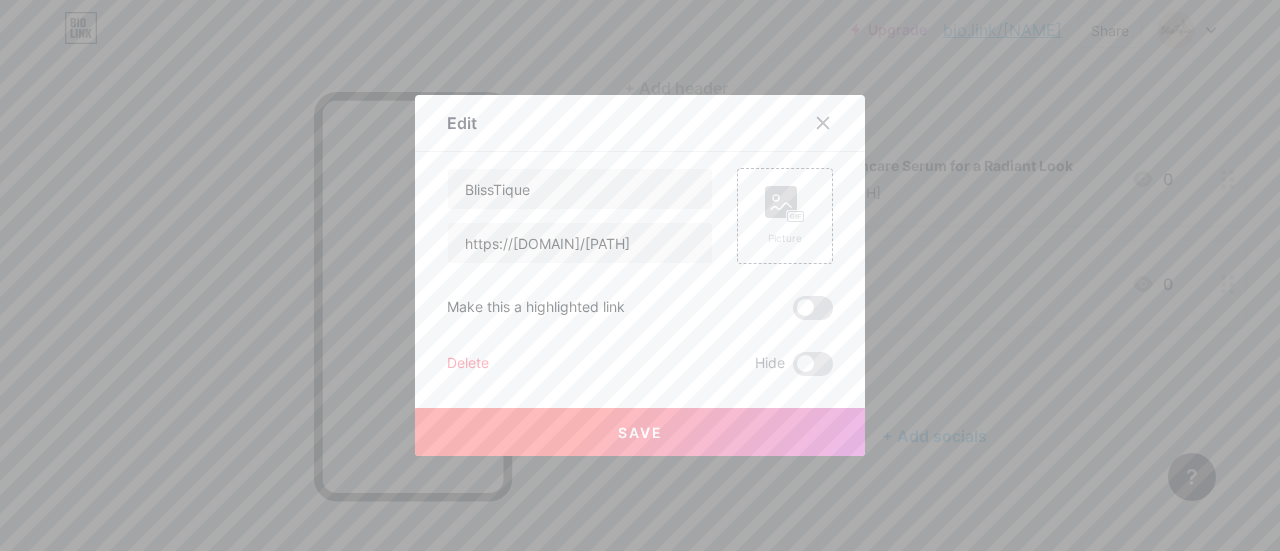 click on "Picture" at bounding box center (773, 216) 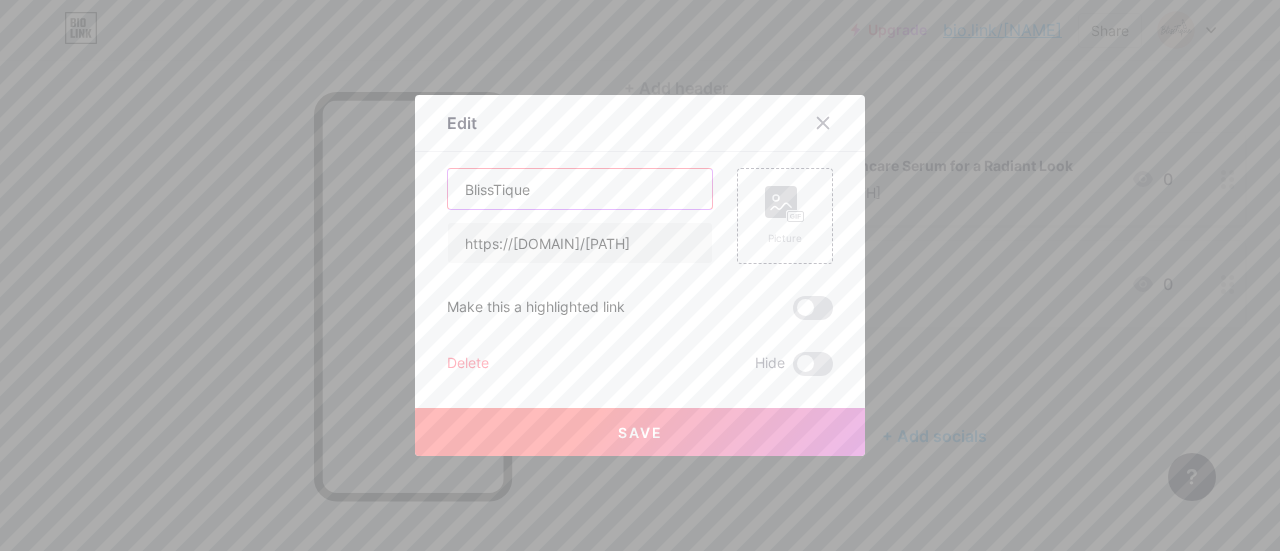 drag, startPoint x: 582, startPoint y: 190, endPoint x: 485, endPoint y: 189, distance: 97.00516 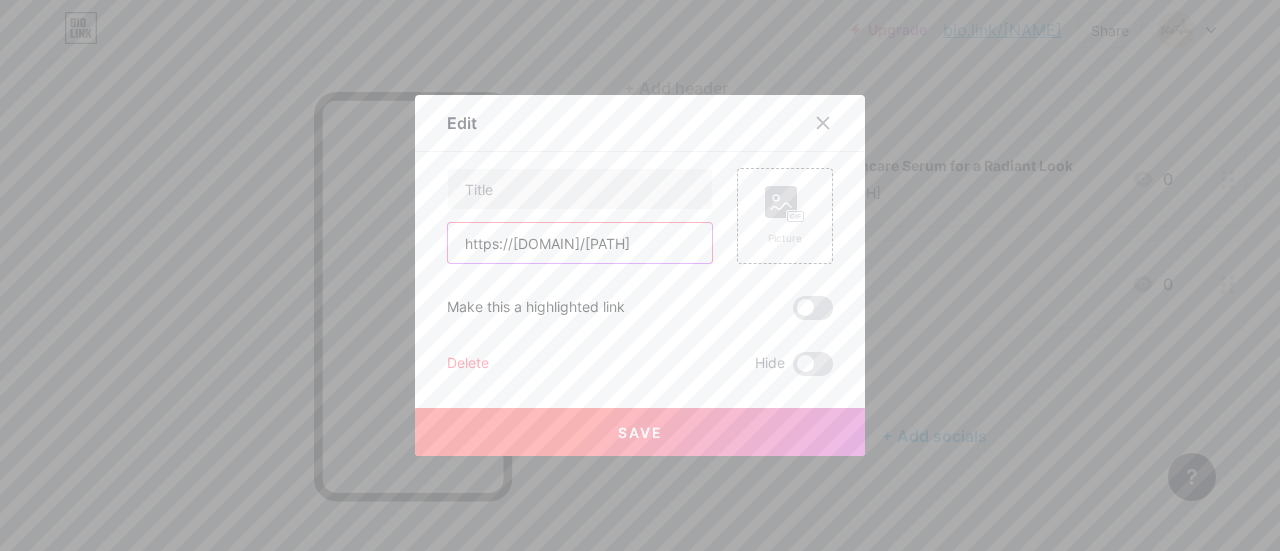 click on "https://[DOMAIN]/[PATH]" at bounding box center [580, 243] 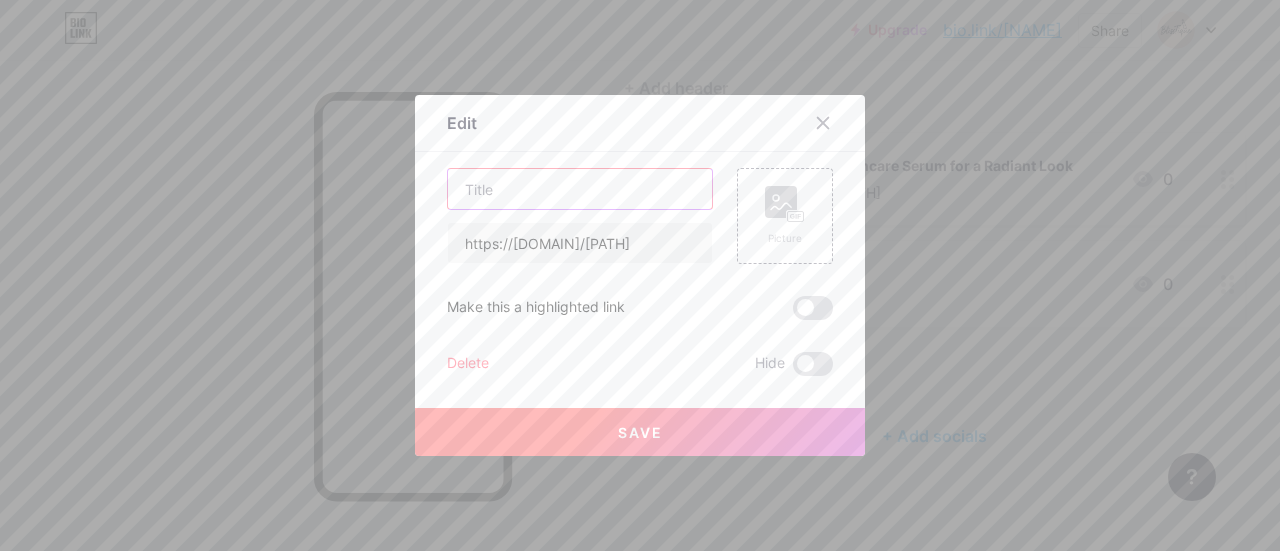 click at bounding box center (580, 189) 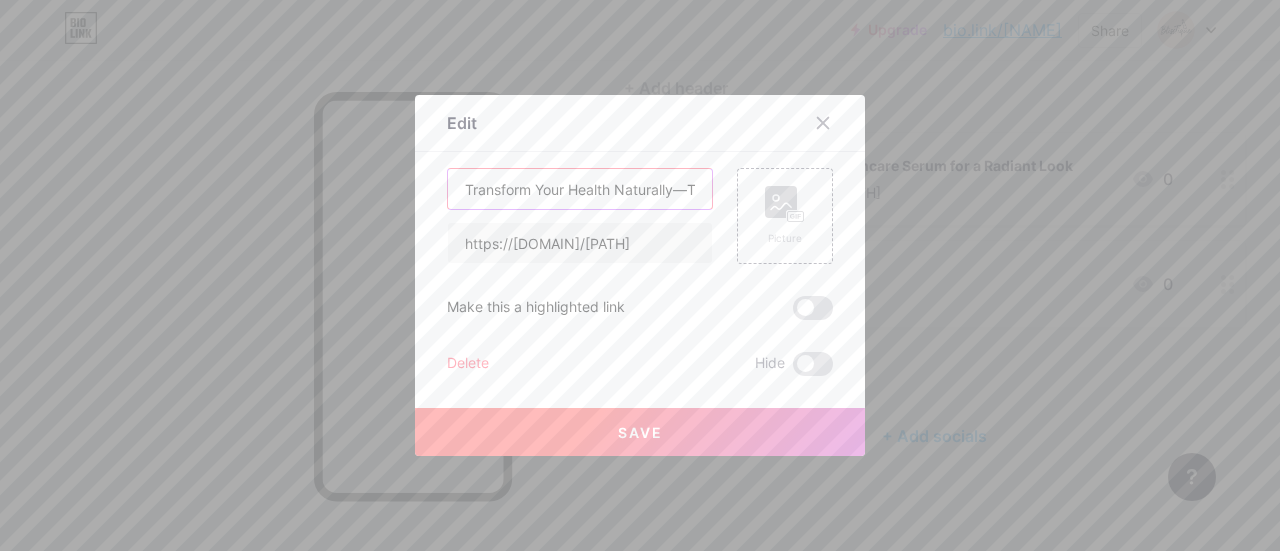 scroll, scrollTop: 0, scrollLeft: 94, axis: horizontal 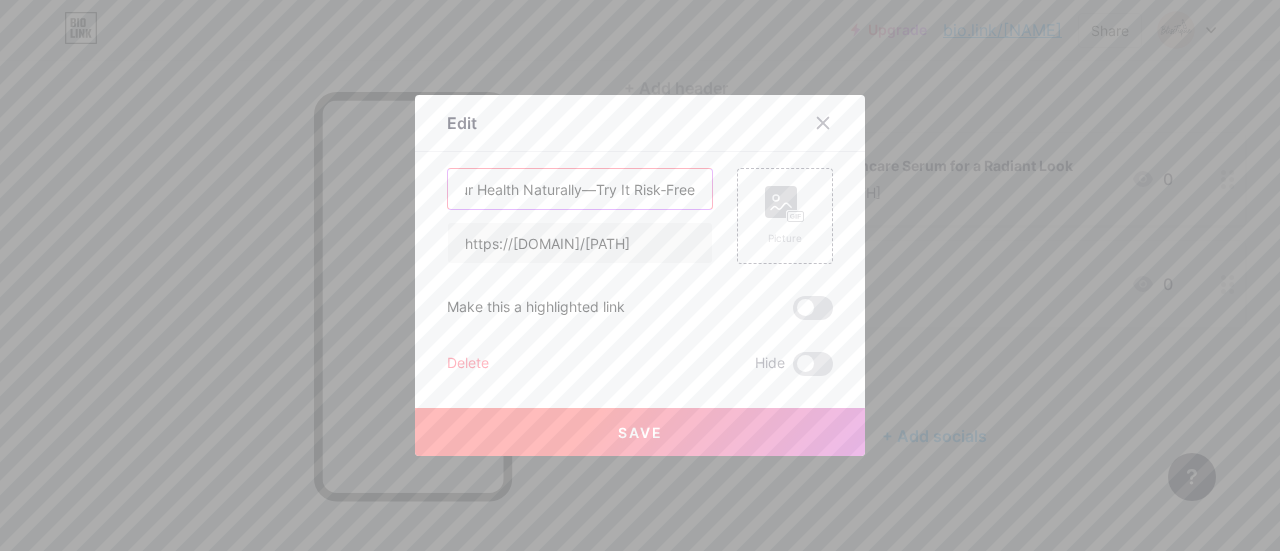 type on "Transform Your Health Naturally—Try It Risk‑Free" 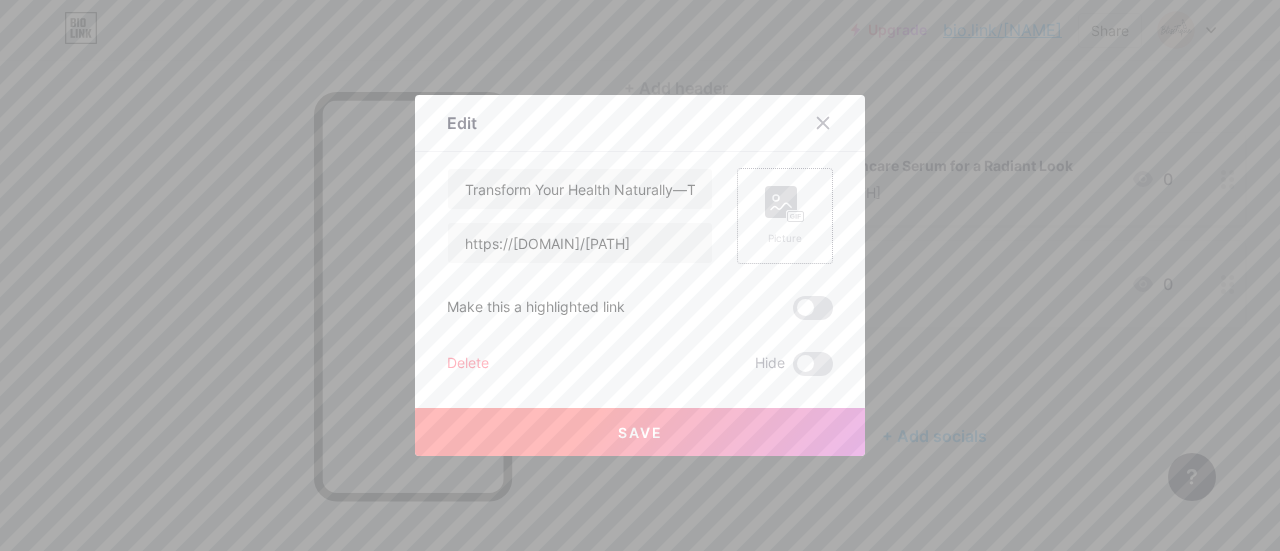 click on "Picture" at bounding box center (785, 238) 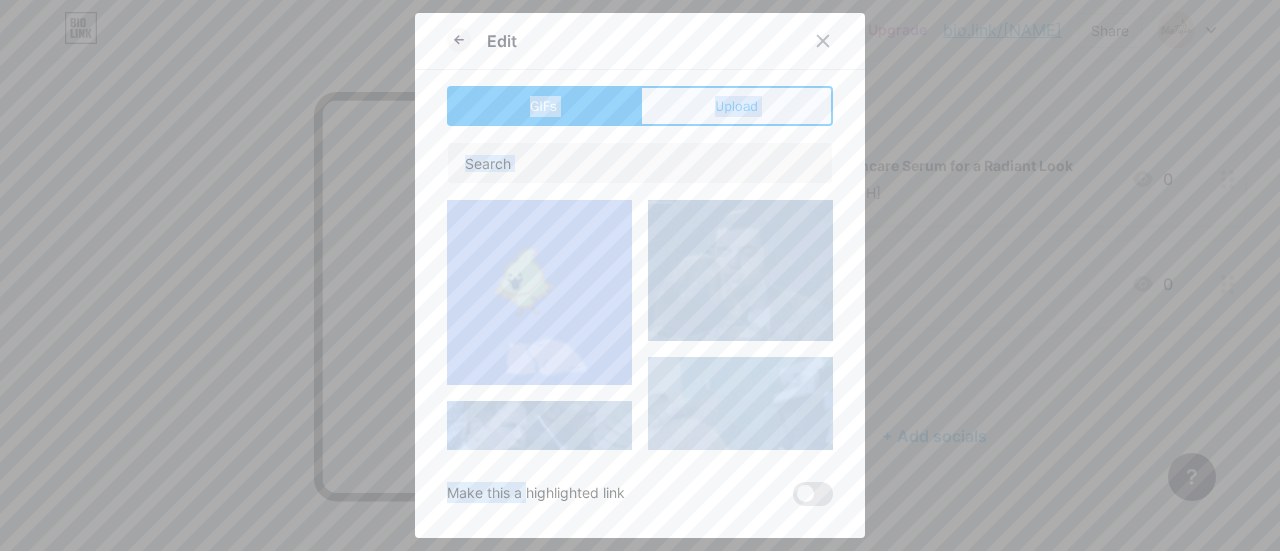 click on "Upload" at bounding box center [736, 106] 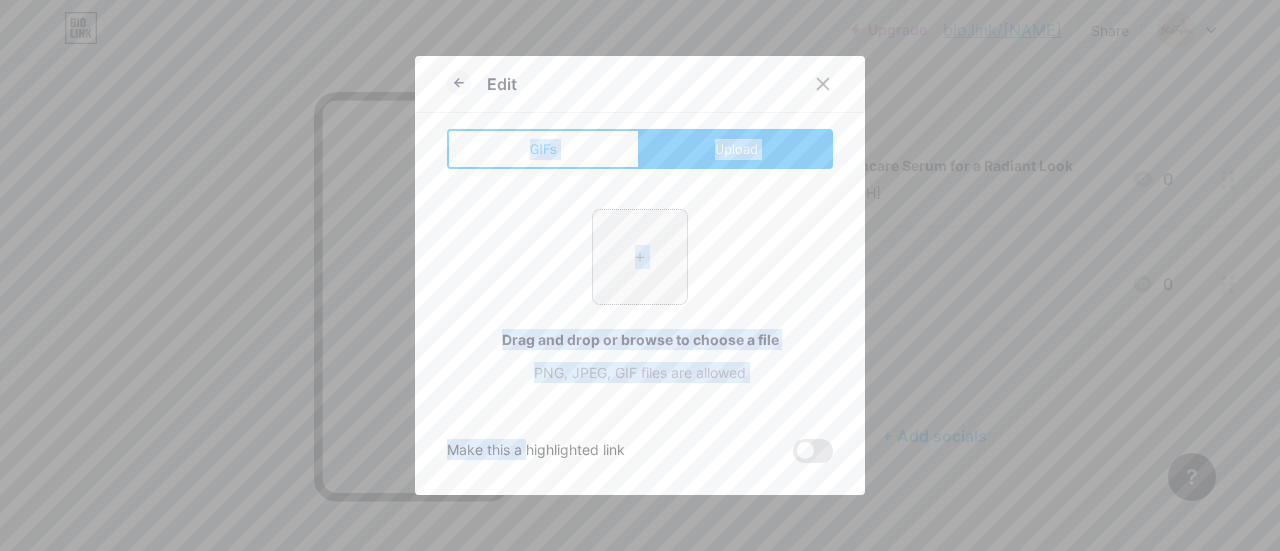 click at bounding box center (640, 257) 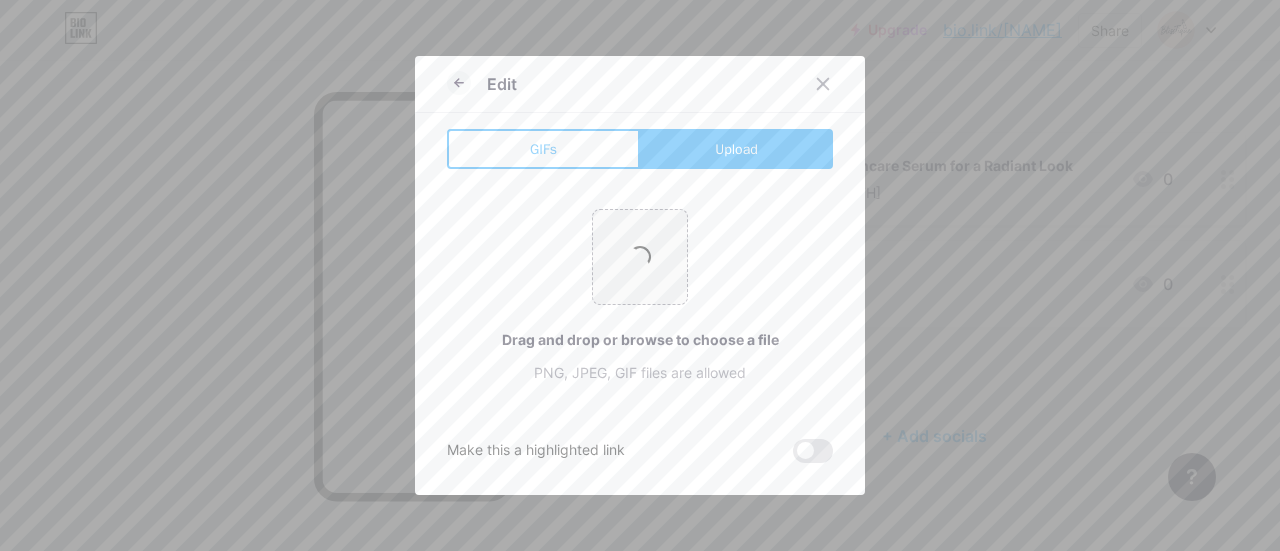 click at bounding box center [640, 275] 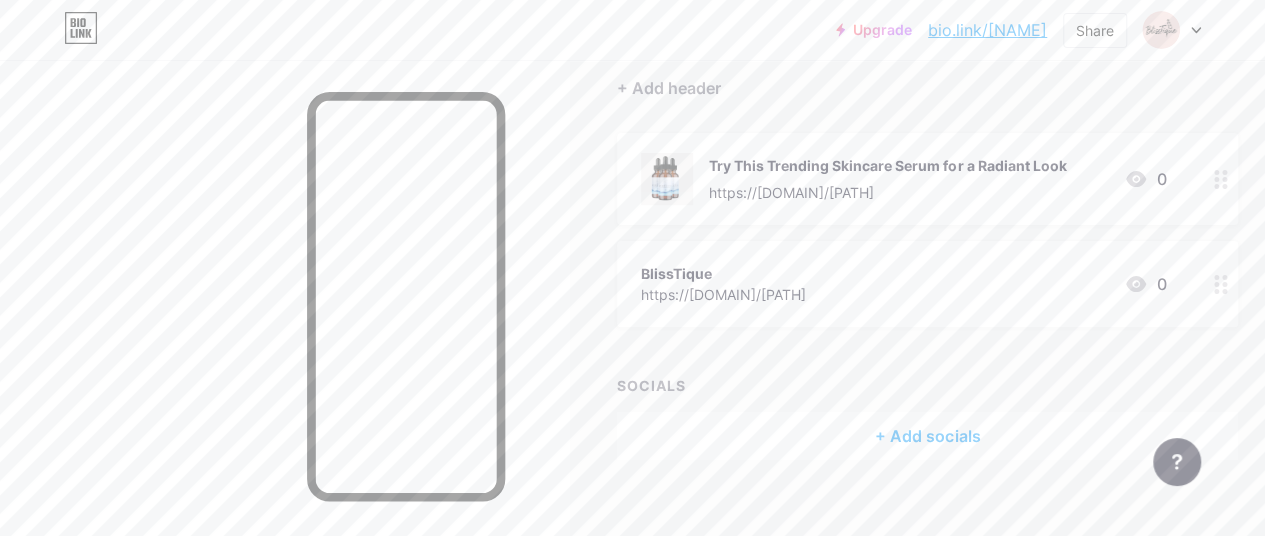 click on "https://[DOMAIN]/[PATH]" at bounding box center [723, 294] 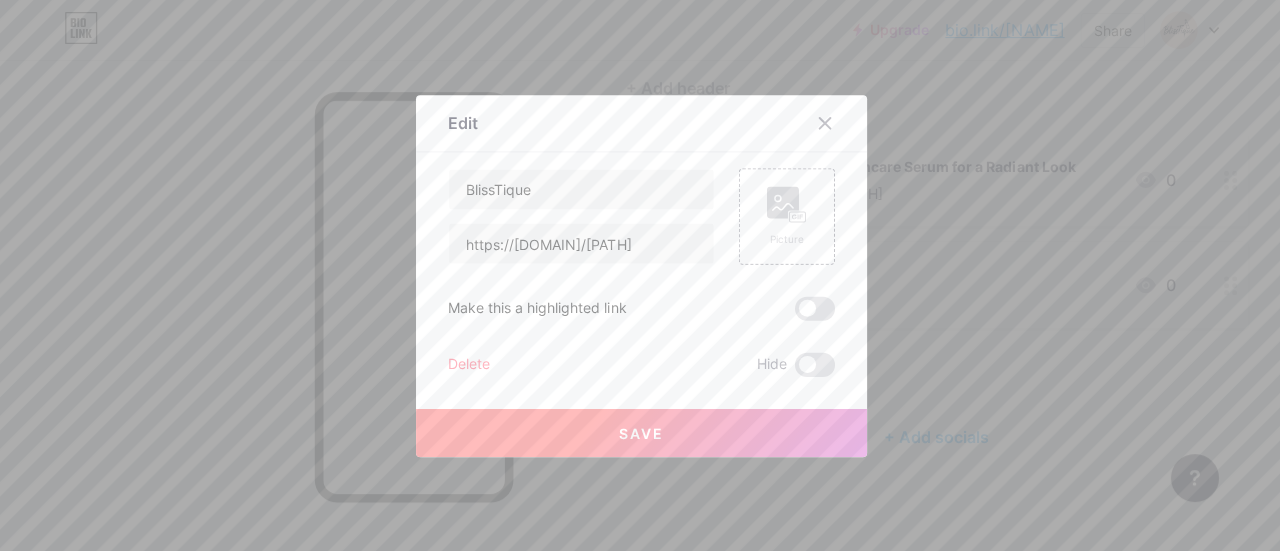 click at bounding box center (640, 275) 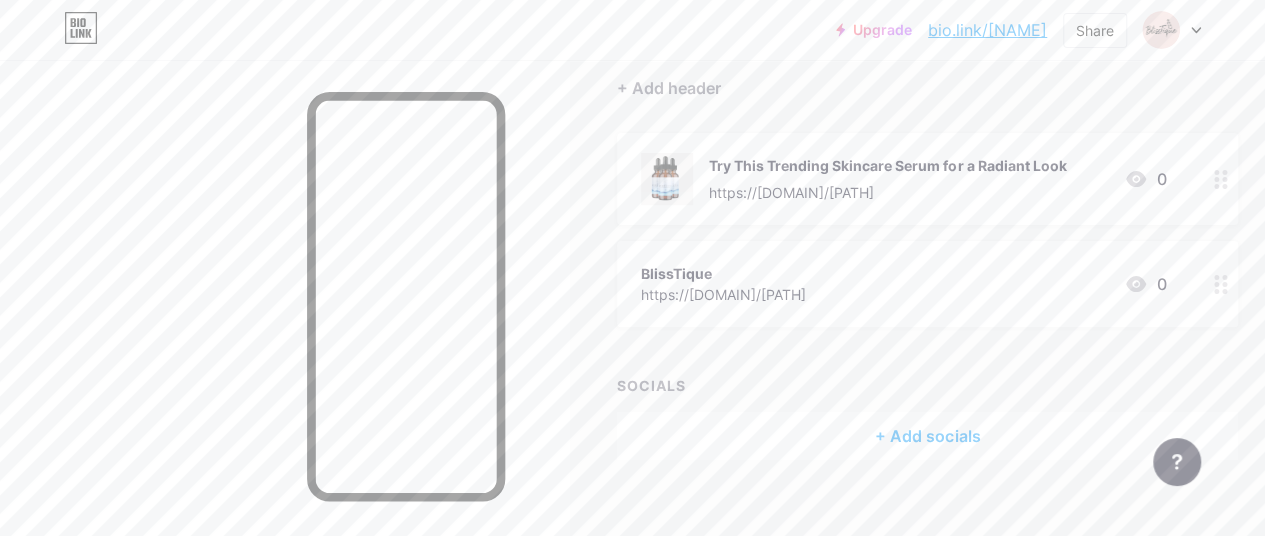 click 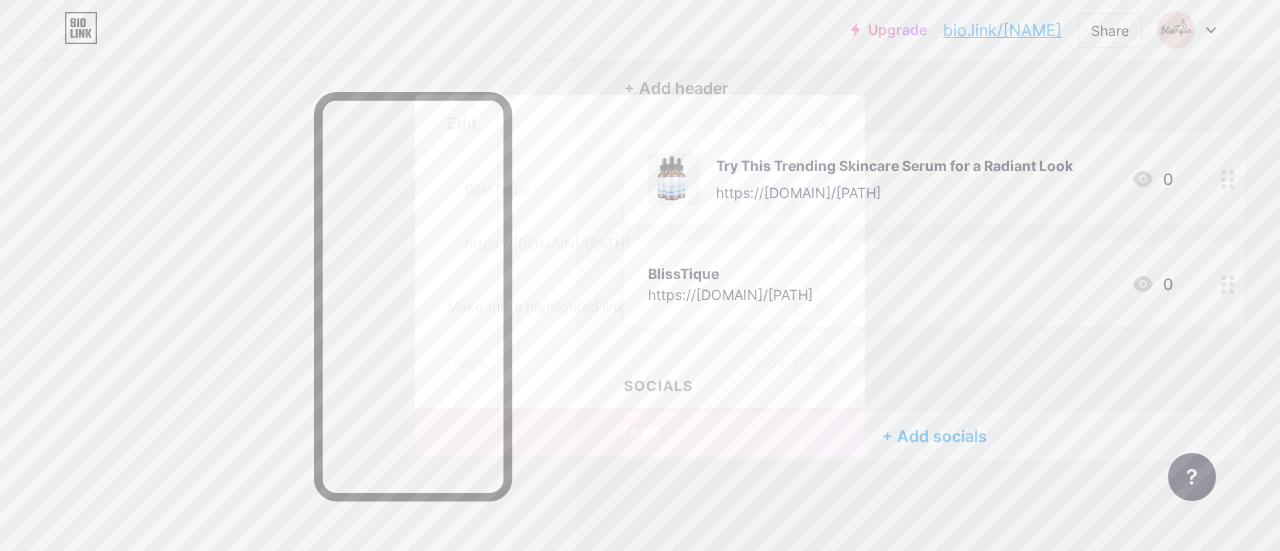 click 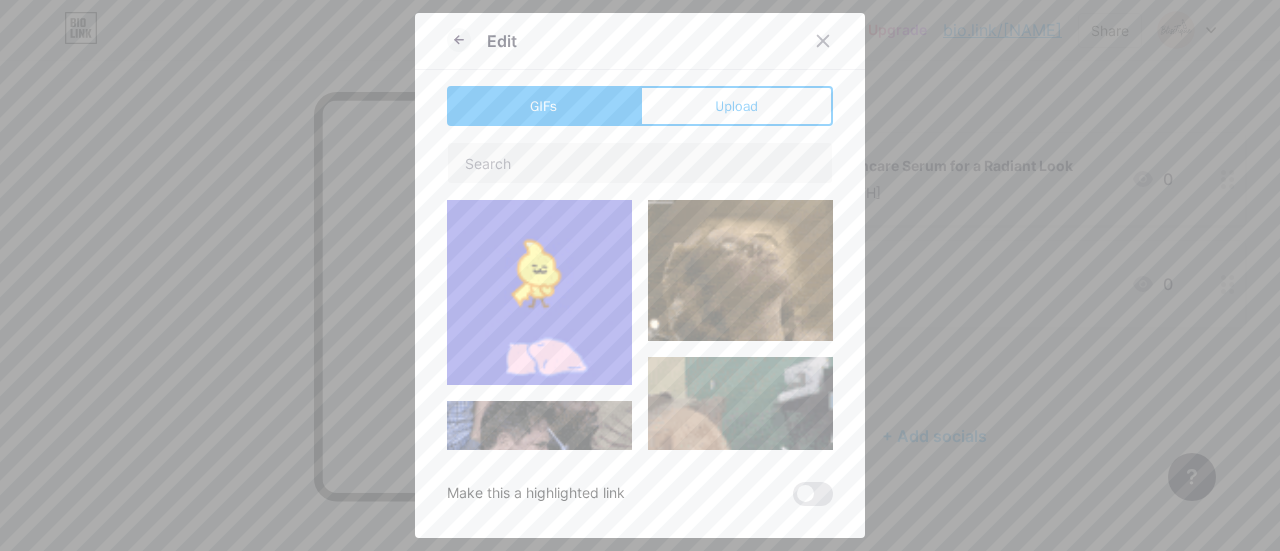 click at bounding box center (640, 296) 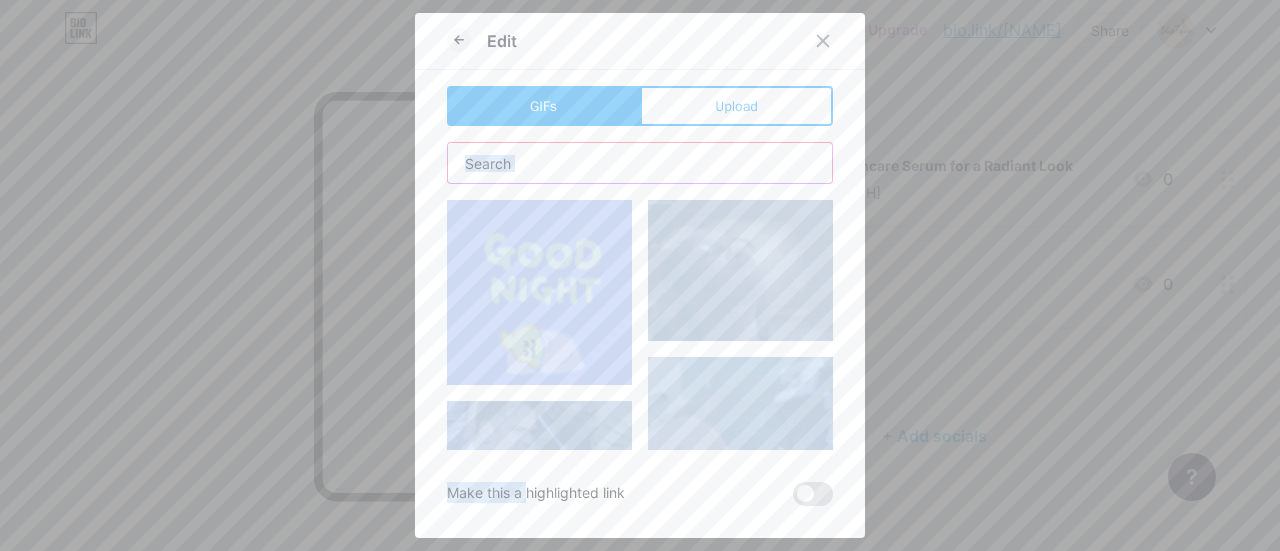 click at bounding box center (640, 163) 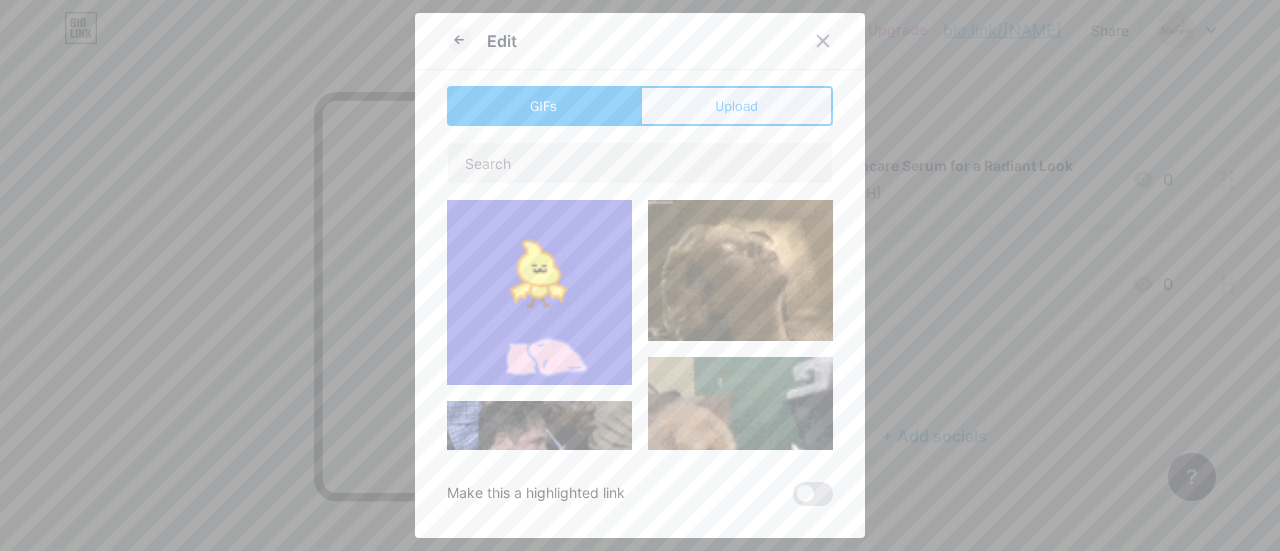 click on "Upload" at bounding box center (736, 106) 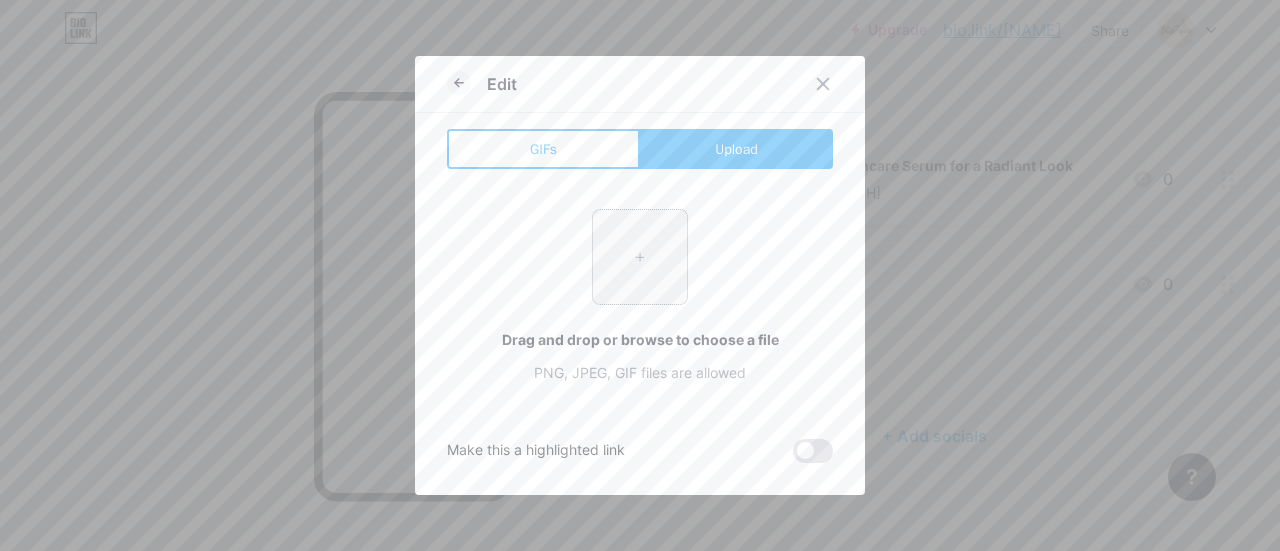 click at bounding box center (640, 257) 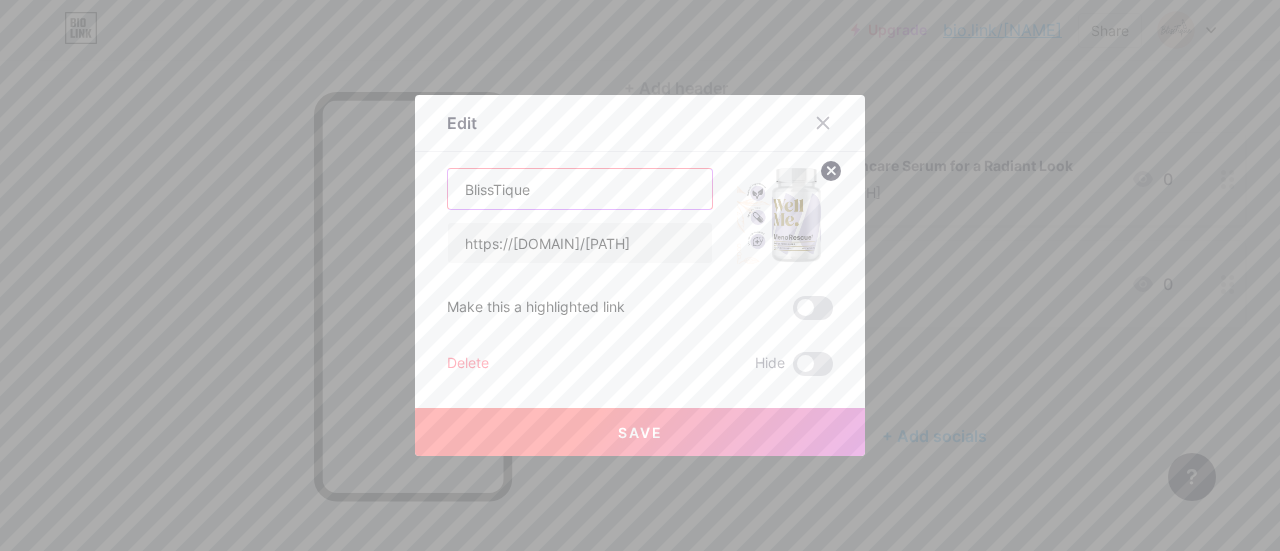 drag, startPoint x: 596, startPoint y: 192, endPoint x: 426, endPoint y: 203, distance: 170.35551 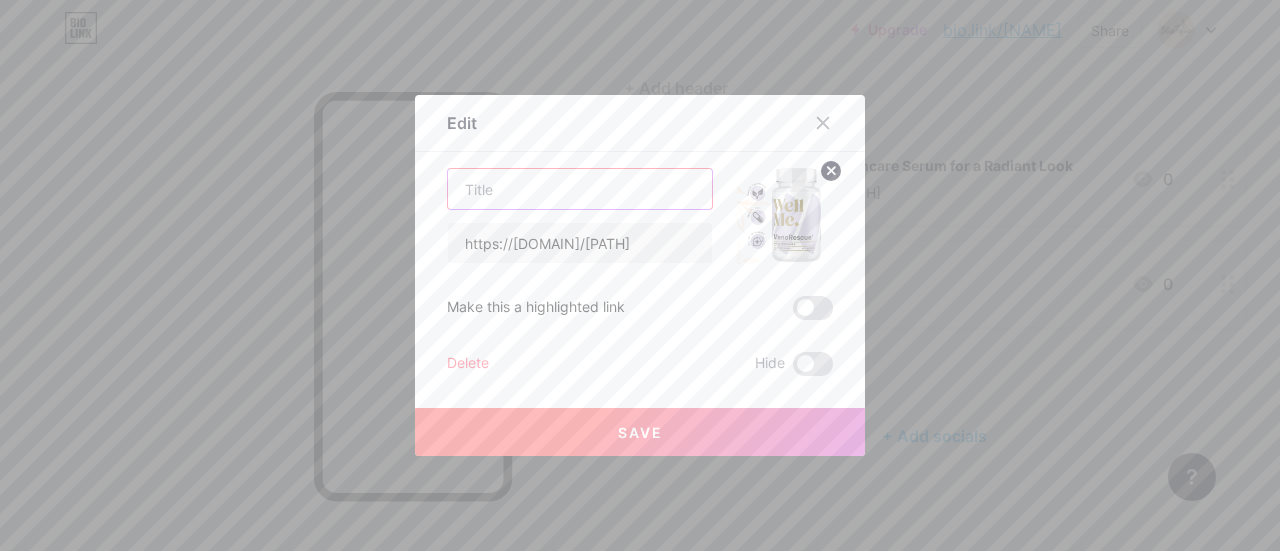 paste 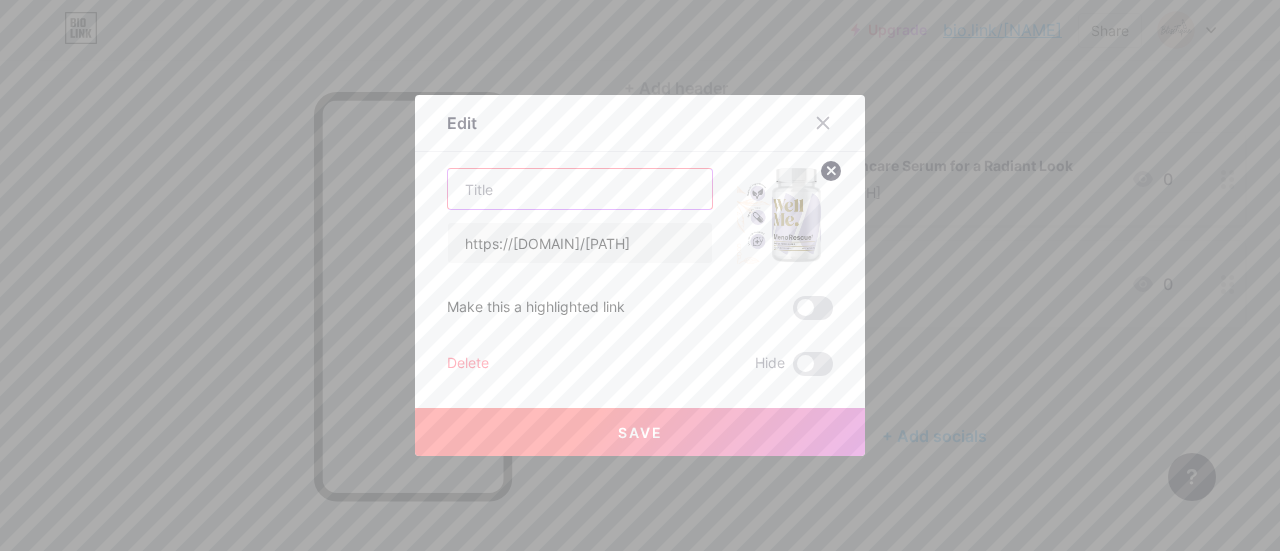 click at bounding box center [580, 189] 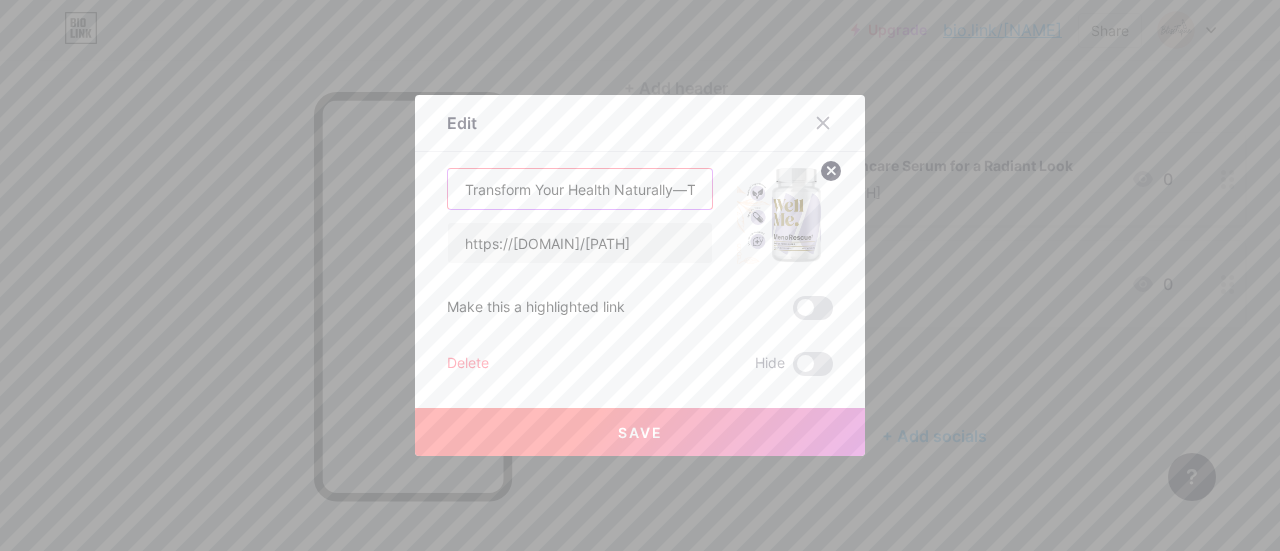 scroll, scrollTop: 0, scrollLeft: 94, axis: horizontal 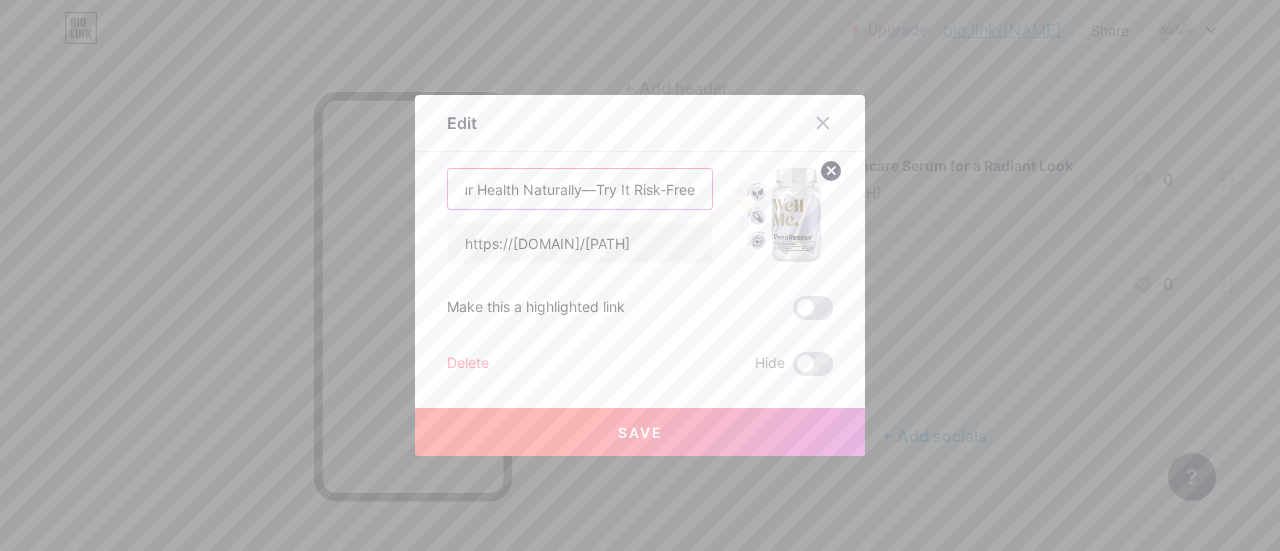 type on "Transform Your Health Naturally—Try It Risk‑Free" 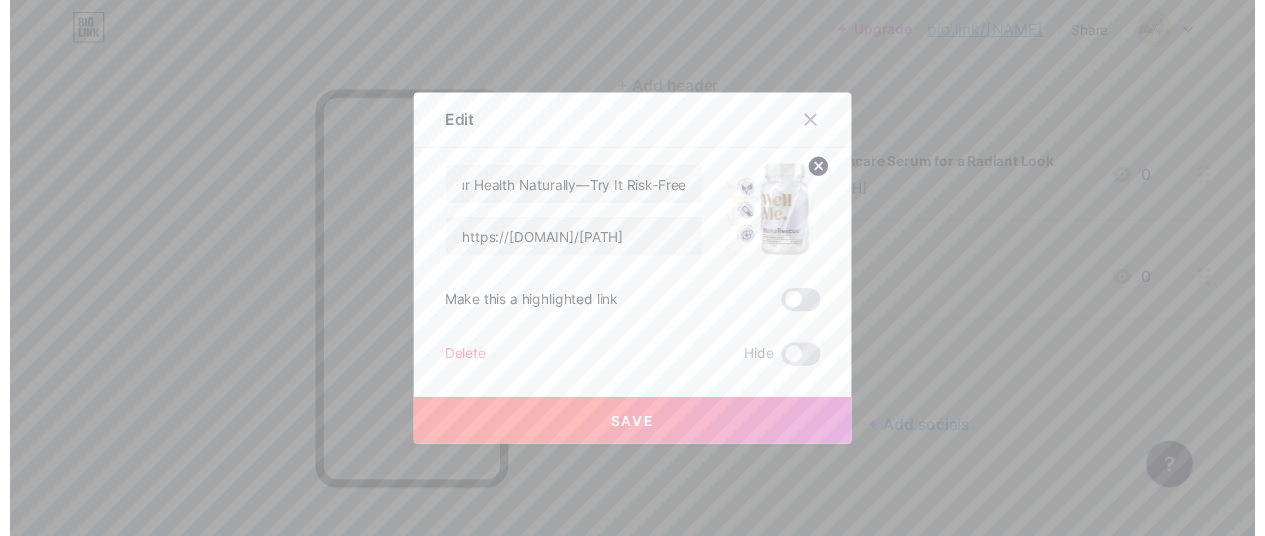 scroll, scrollTop: 0, scrollLeft: 0, axis: both 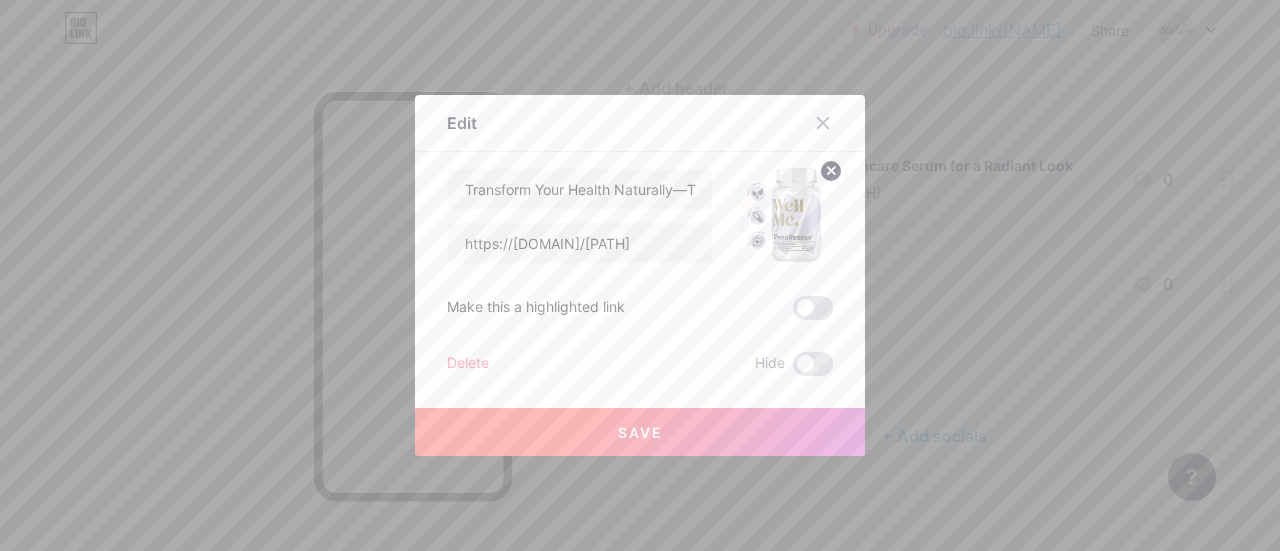 click on "Save" at bounding box center (640, 432) 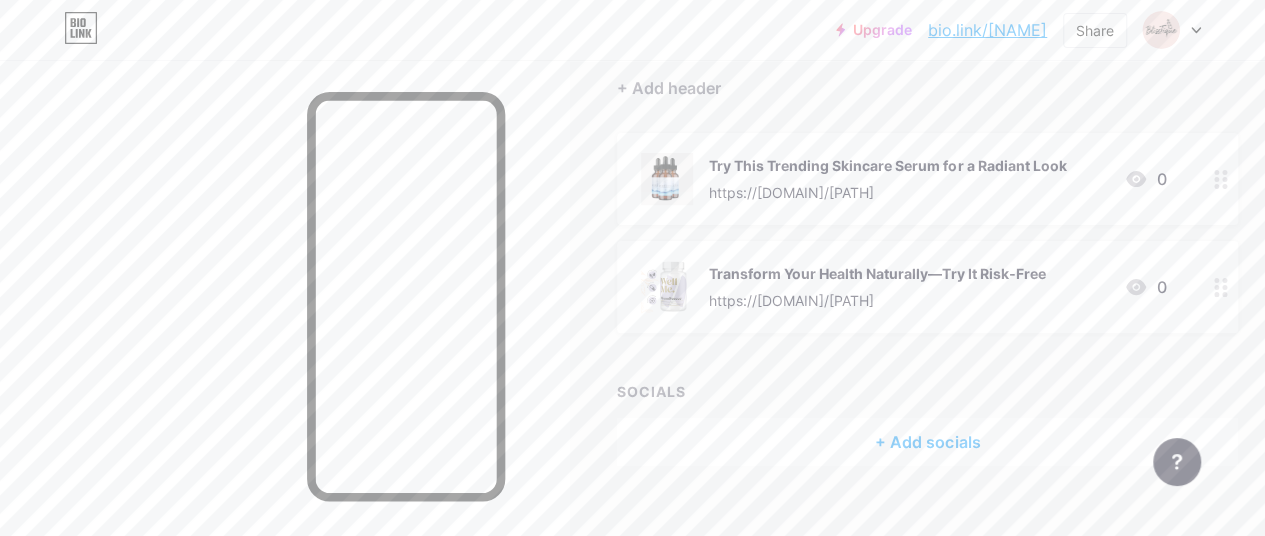 scroll, scrollTop: 211, scrollLeft: 0, axis: vertical 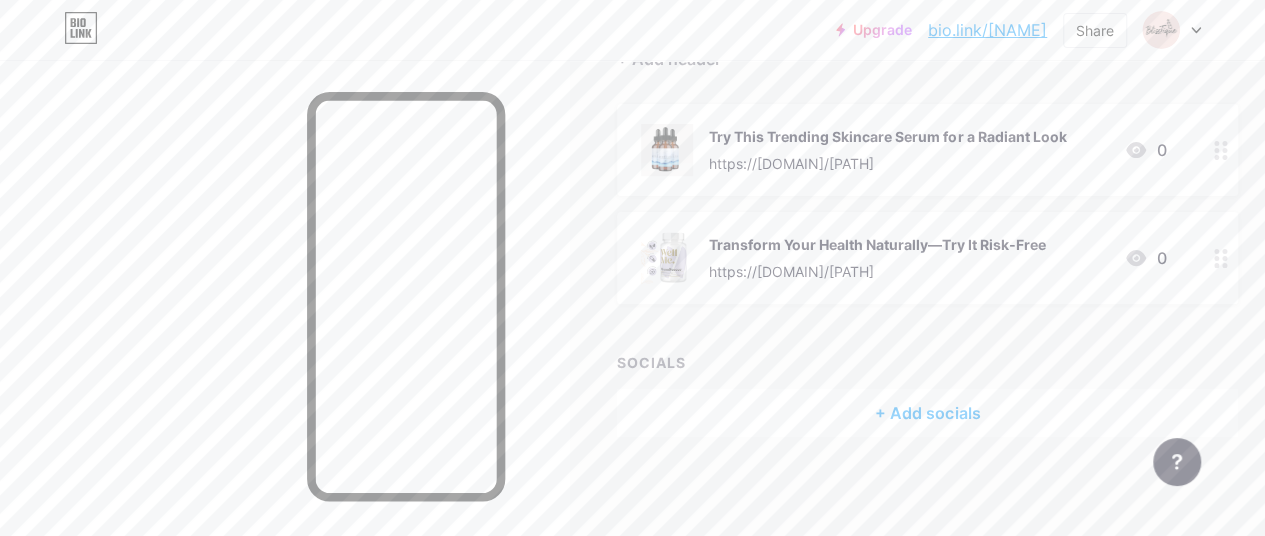 click on "+ Add socials" at bounding box center [927, 413] 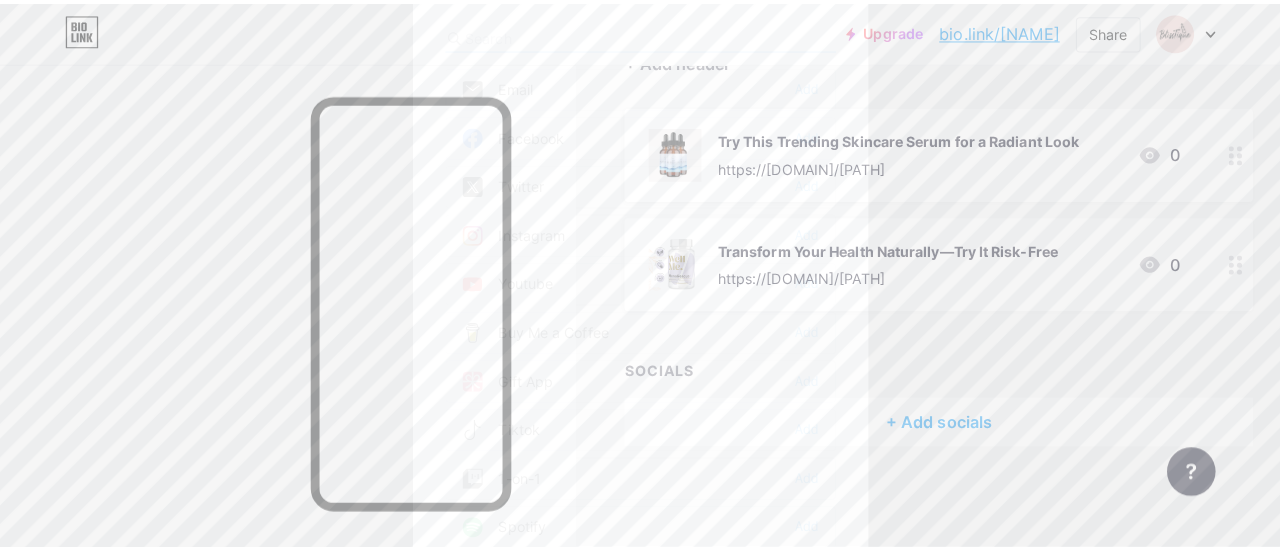 scroll, scrollTop: 196, scrollLeft: 0, axis: vertical 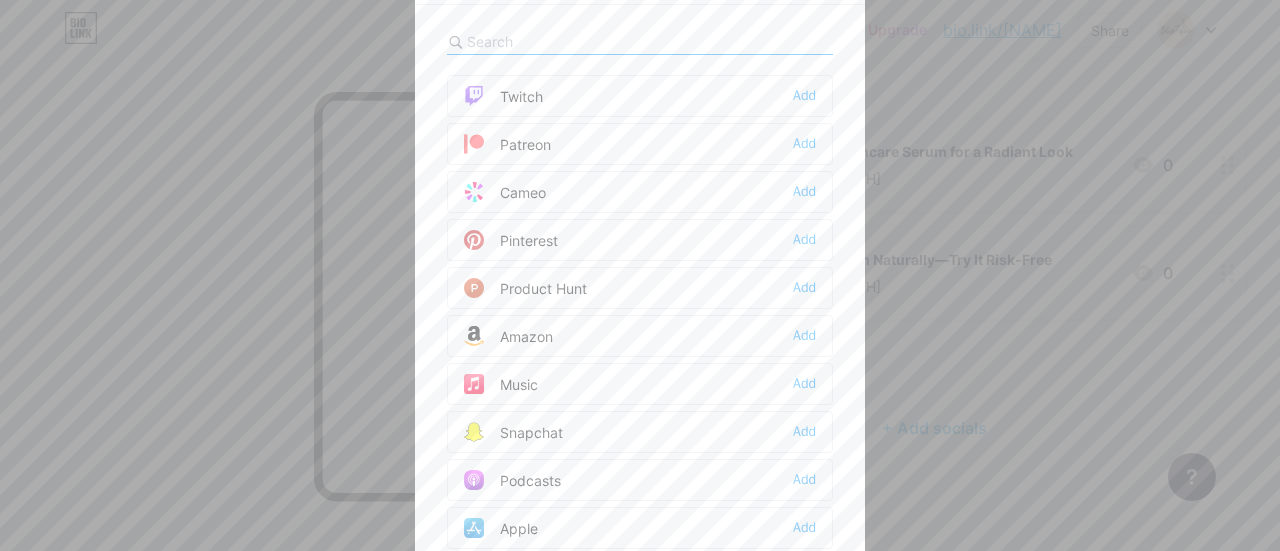 click at bounding box center [640, 275] 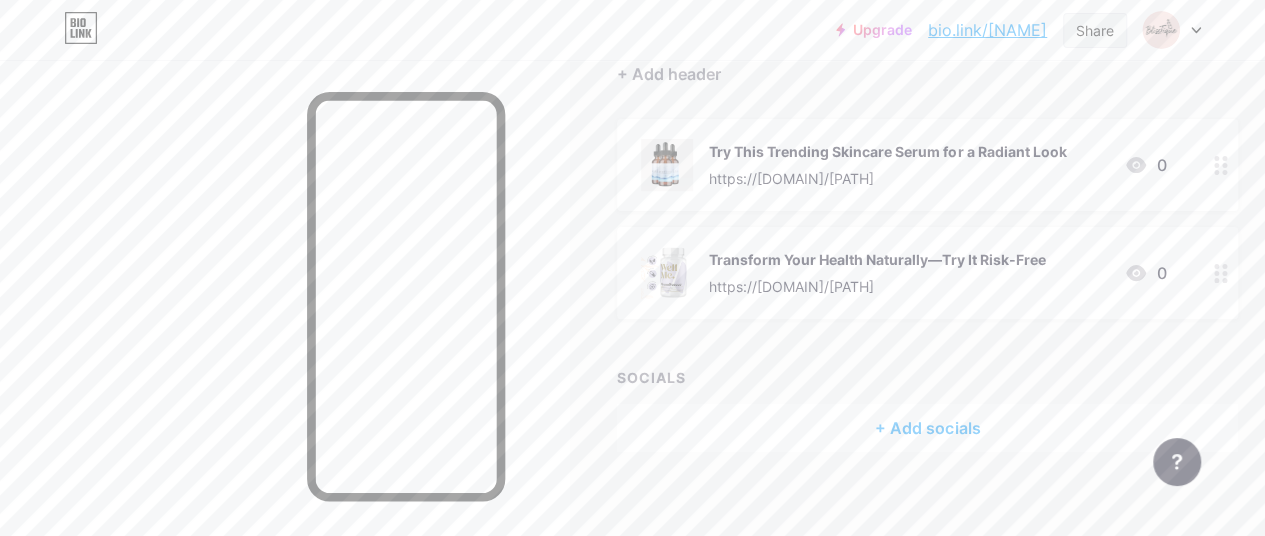 click on "Share" at bounding box center [1095, 30] 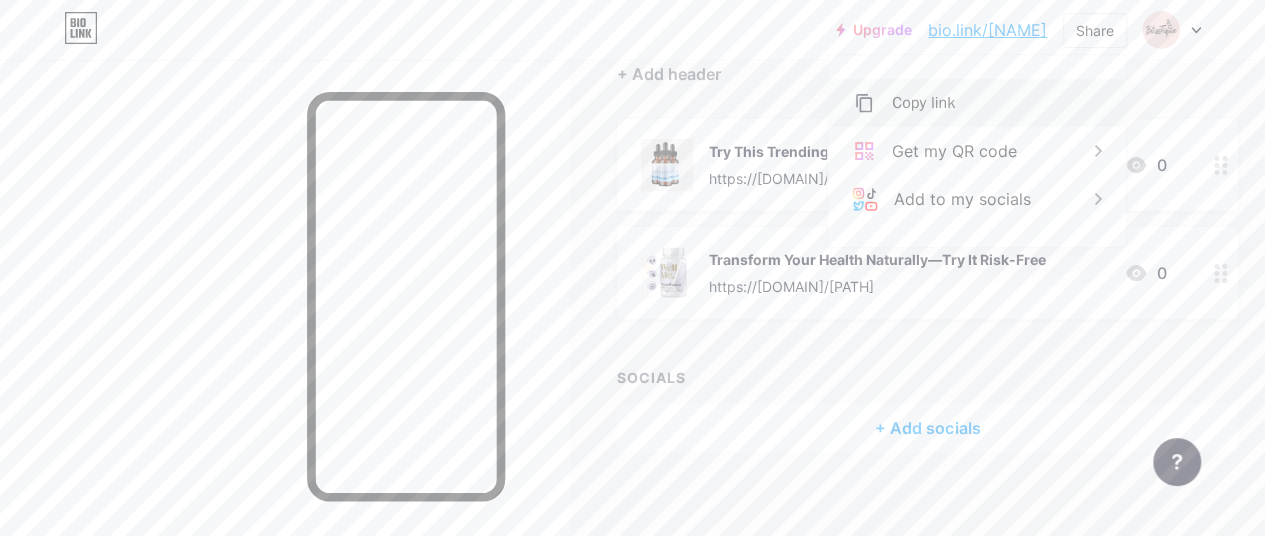 click on "Copy link" at bounding box center (977, 103) 